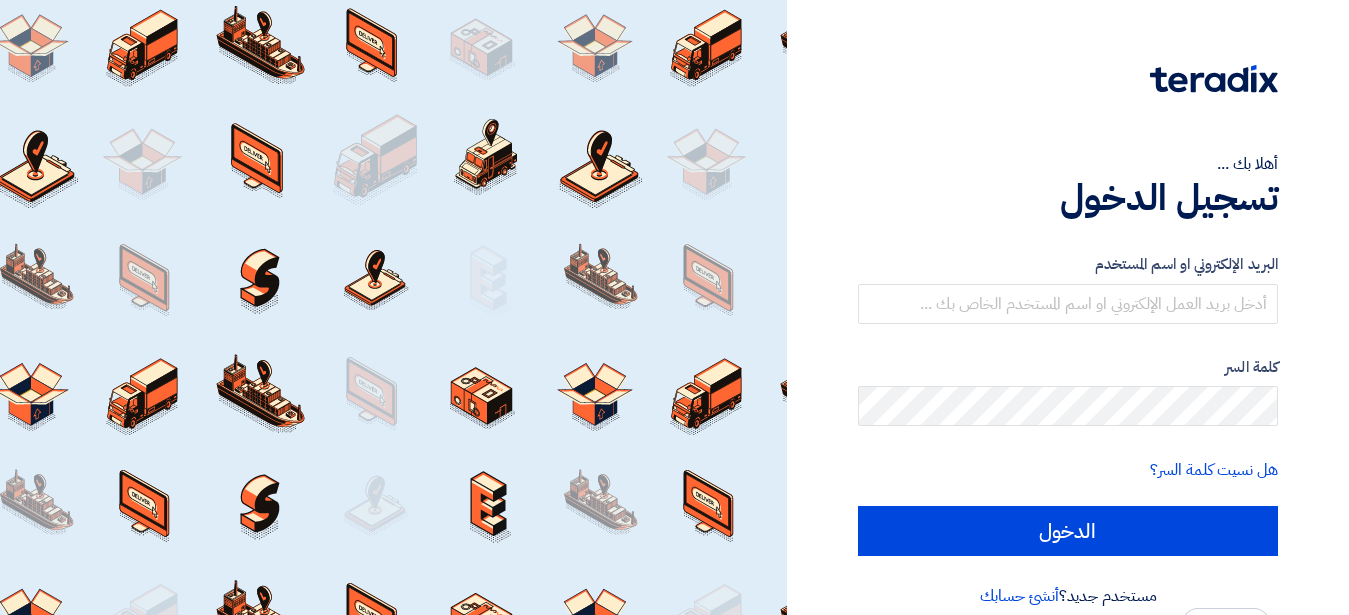 scroll, scrollTop: 0, scrollLeft: 0, axis: both 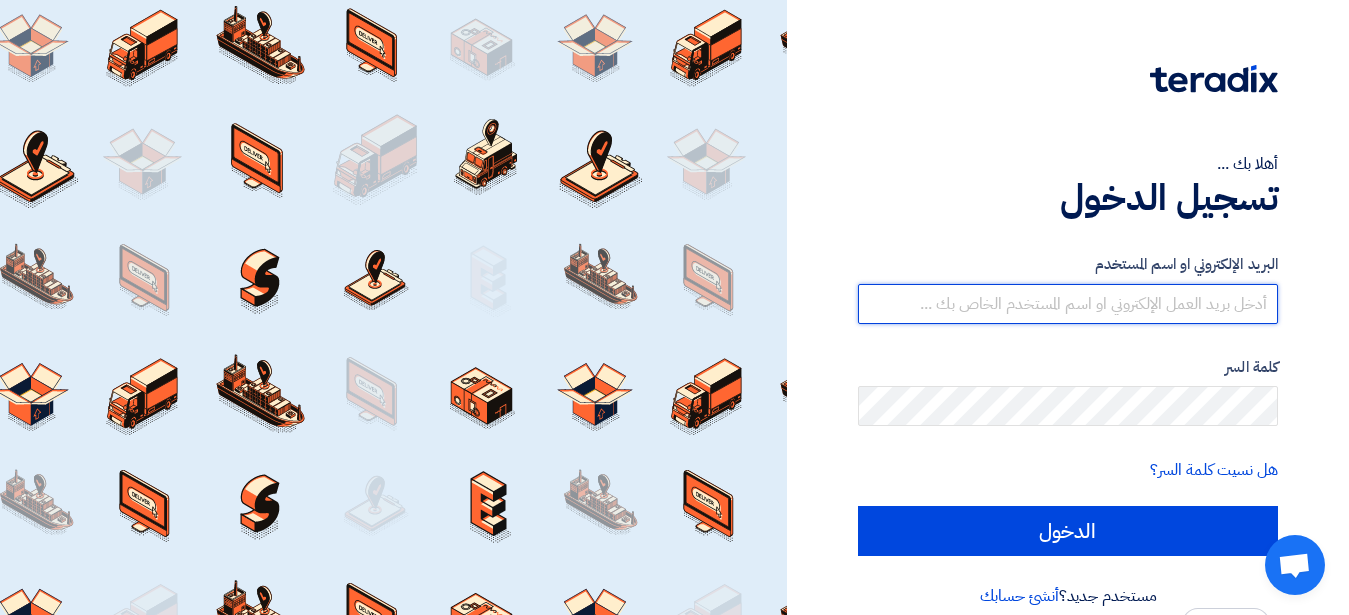 click at bounding box center [1068, 304] 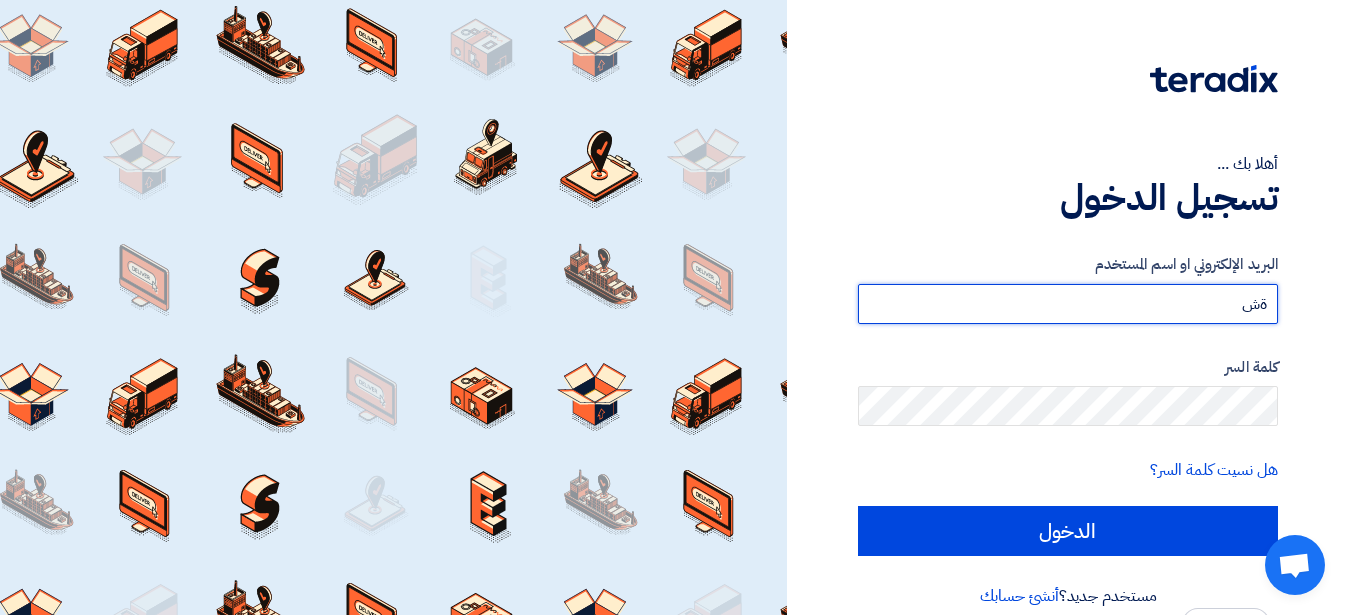 type on "ة" 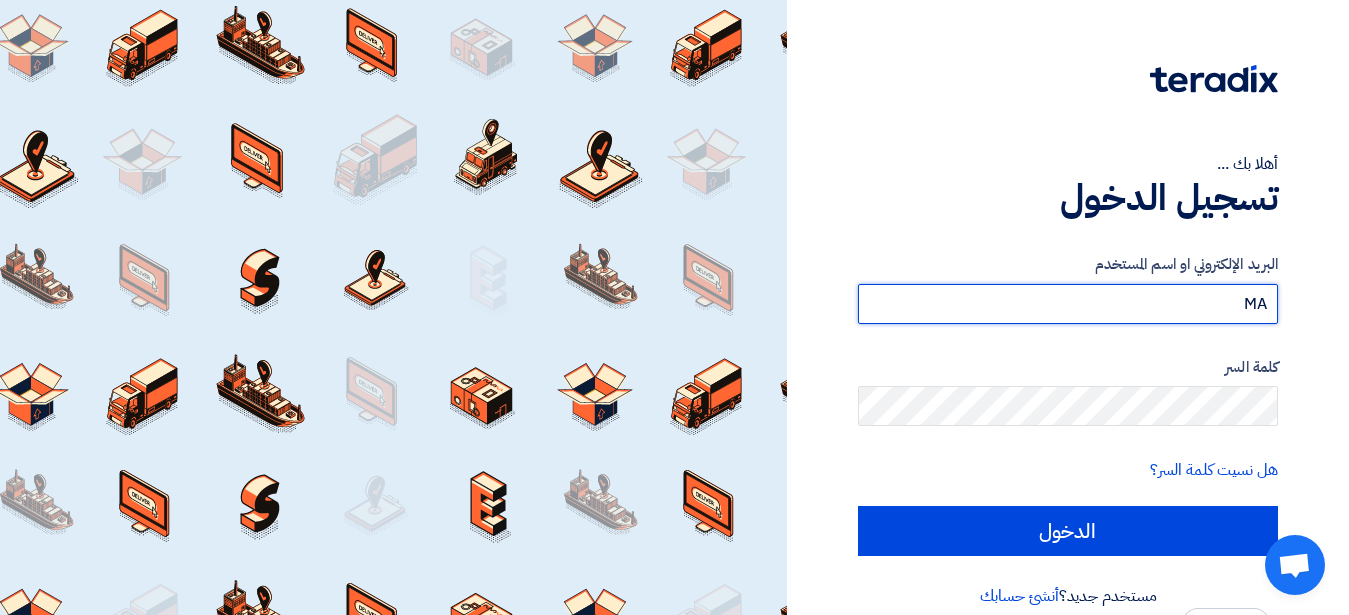 type on "M" 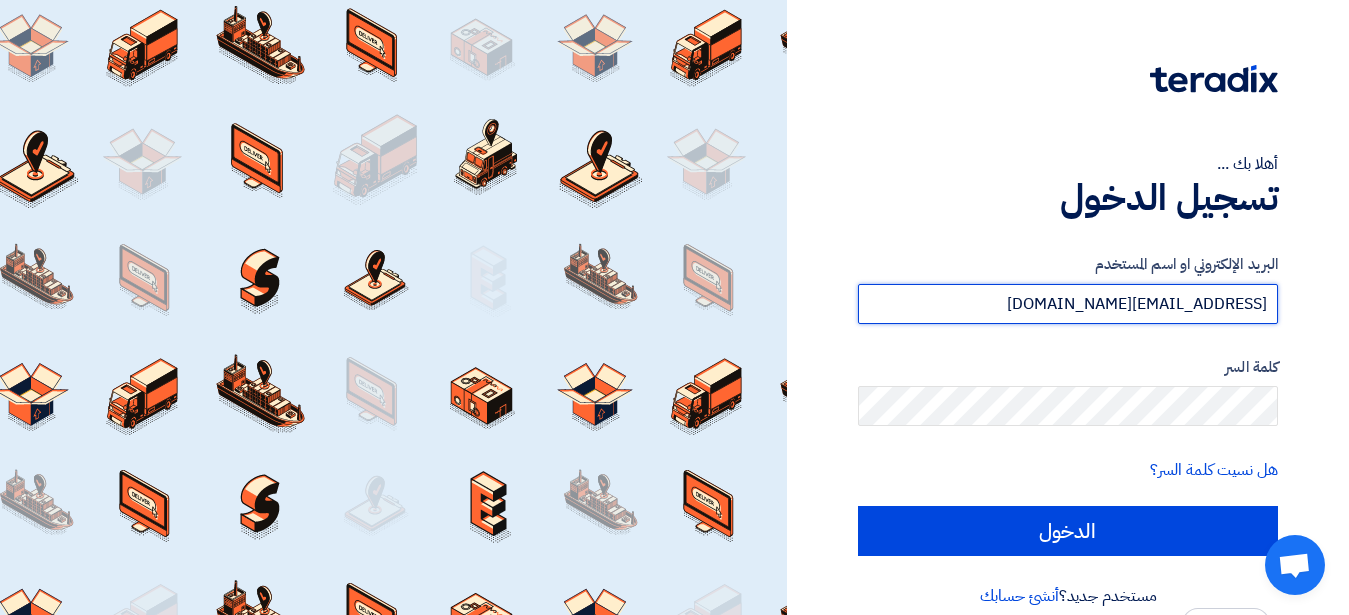 type on "[EMAIL_ADDRESS][DOMAIN_NAME]" 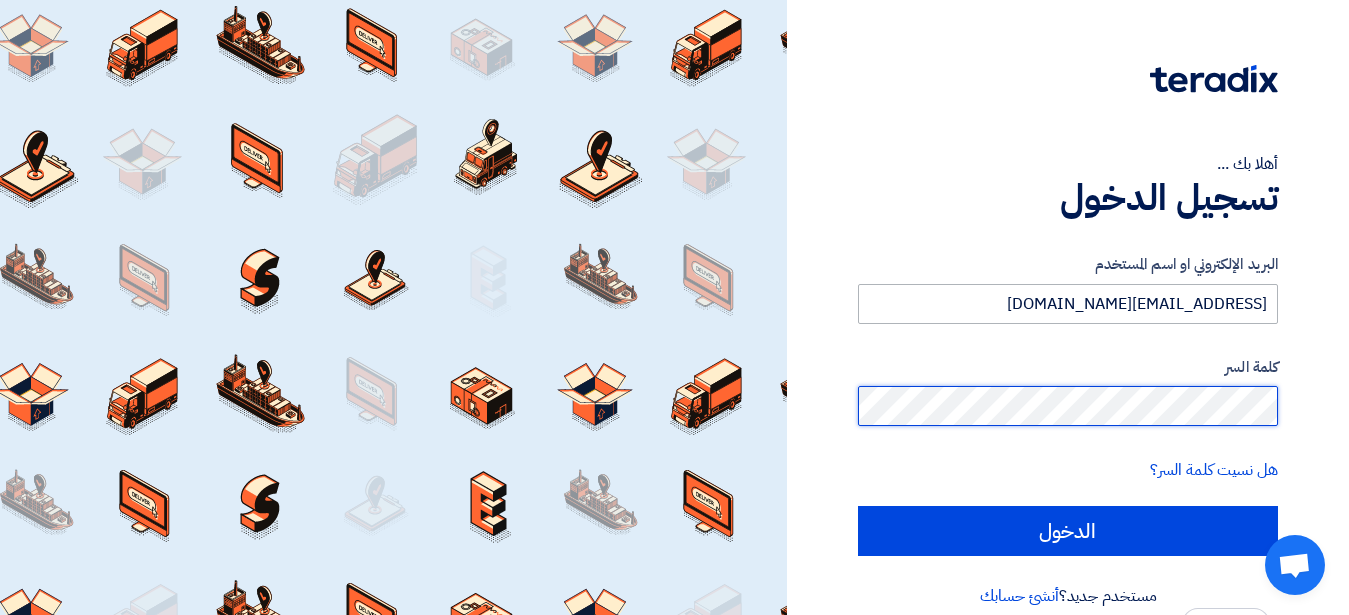 click on "الدخول" 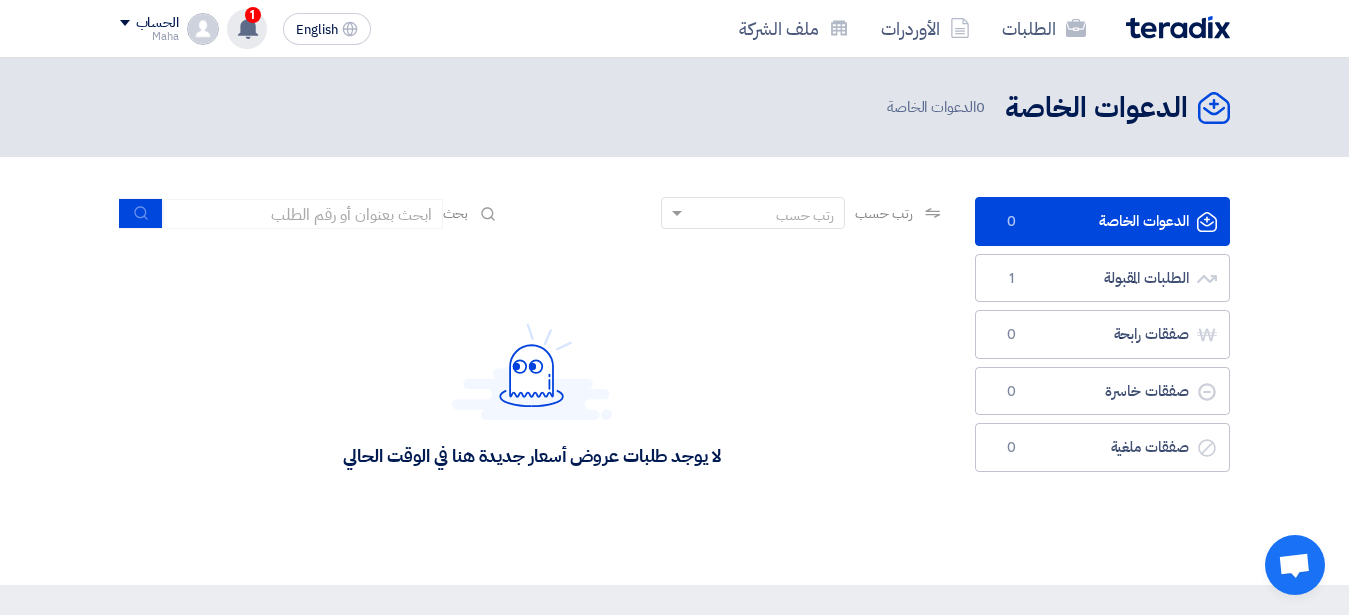 click 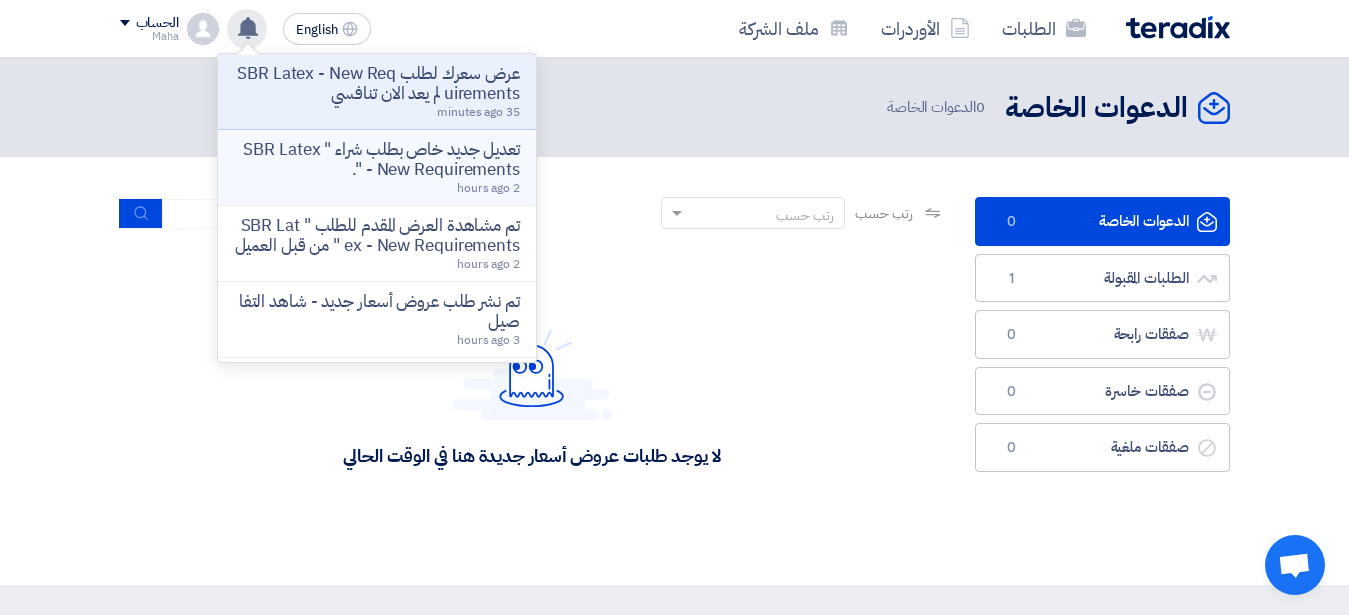 click on "تعديل جديد خاص بطلب شراء " SBR Latex - New Requirements "." 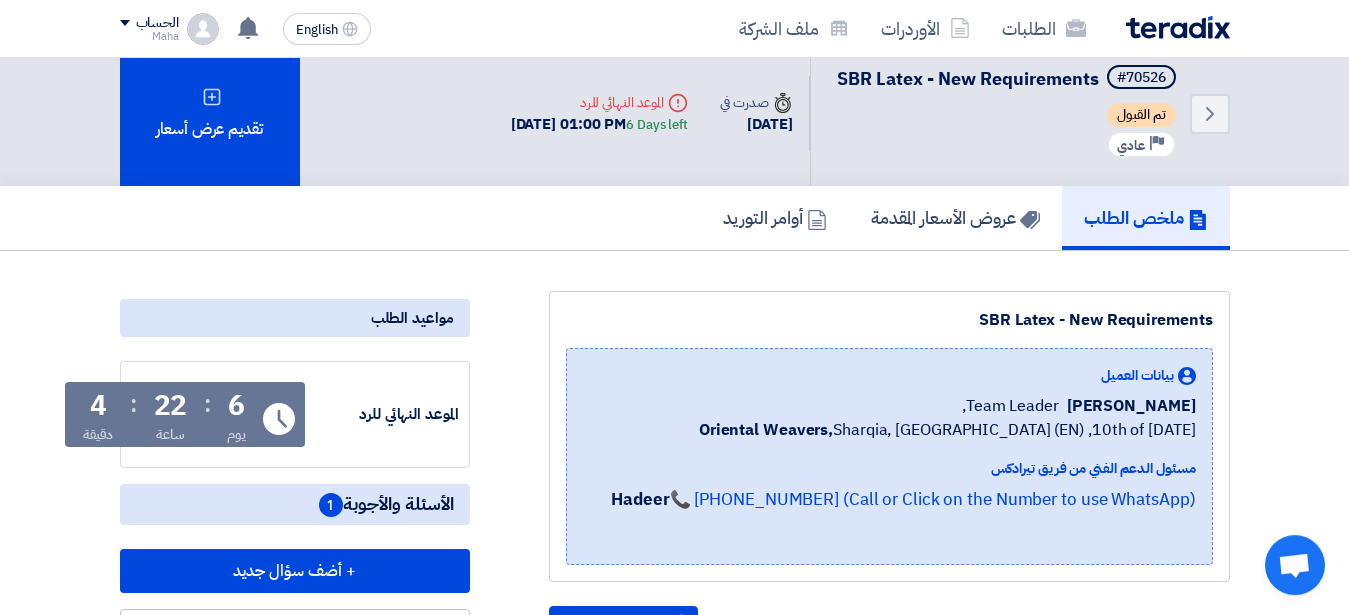 scroll, scrollTop: 0, scrollLeft: 0, axis: both 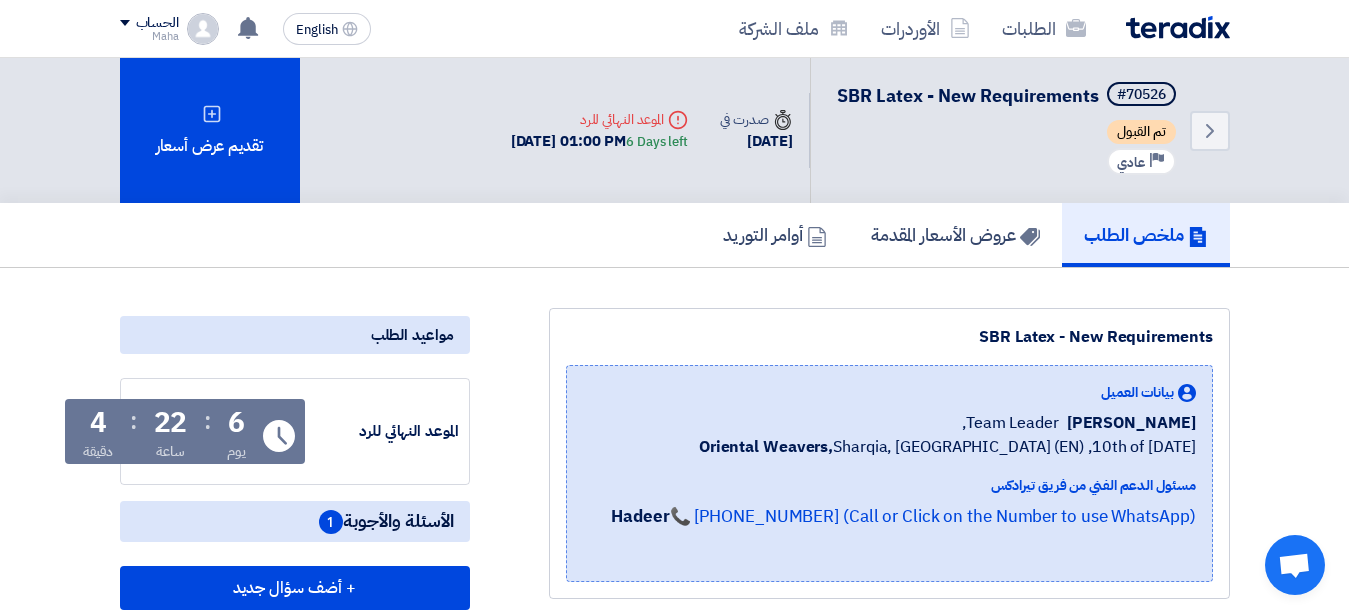 click on "ملخص الطلب" 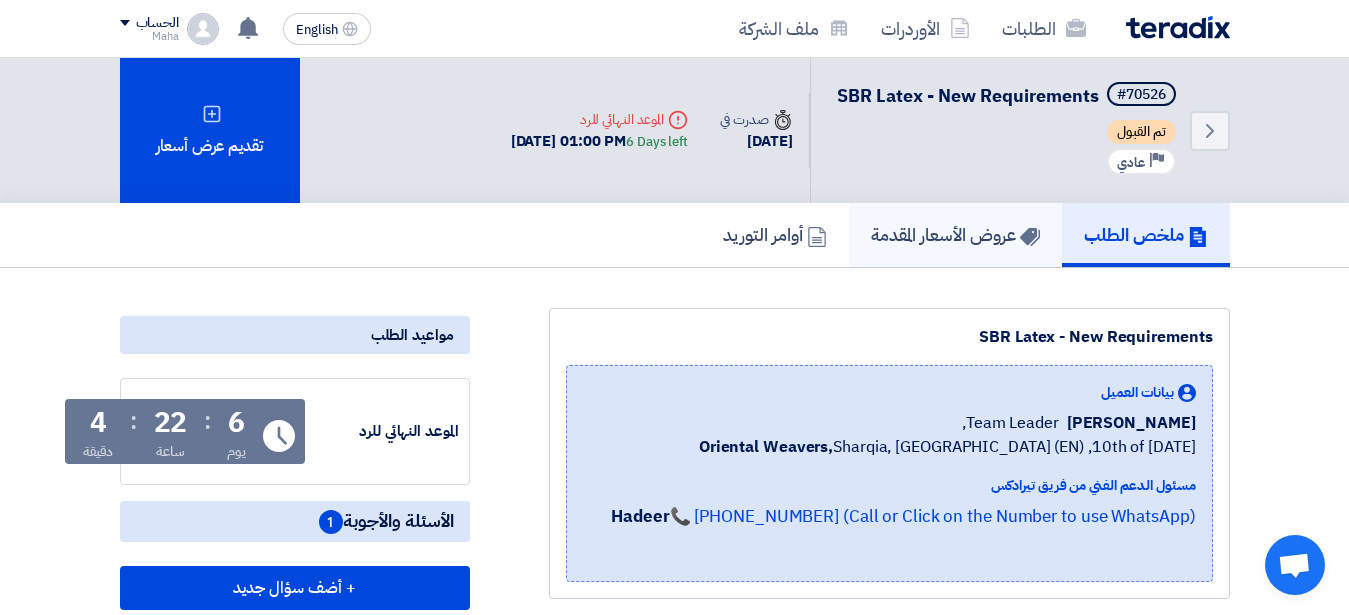 click on "عروض الأسعار المقدمة" 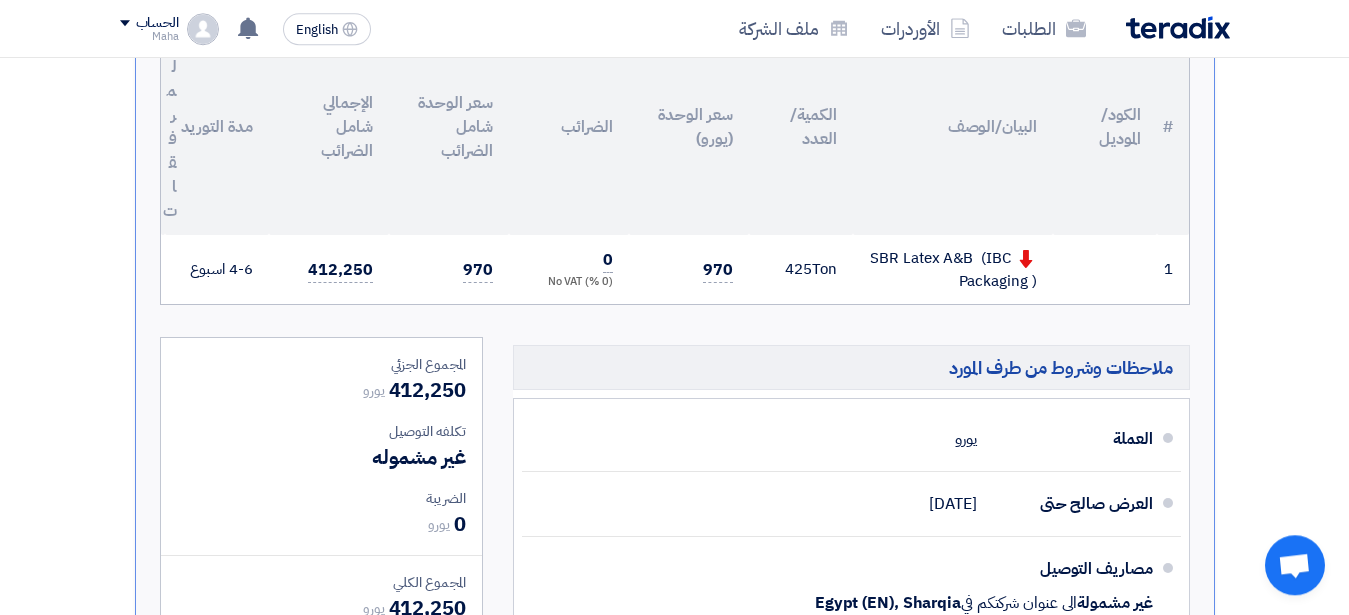 scroll, scrollTop: 612, scrollLeft: 0, axis: vertical 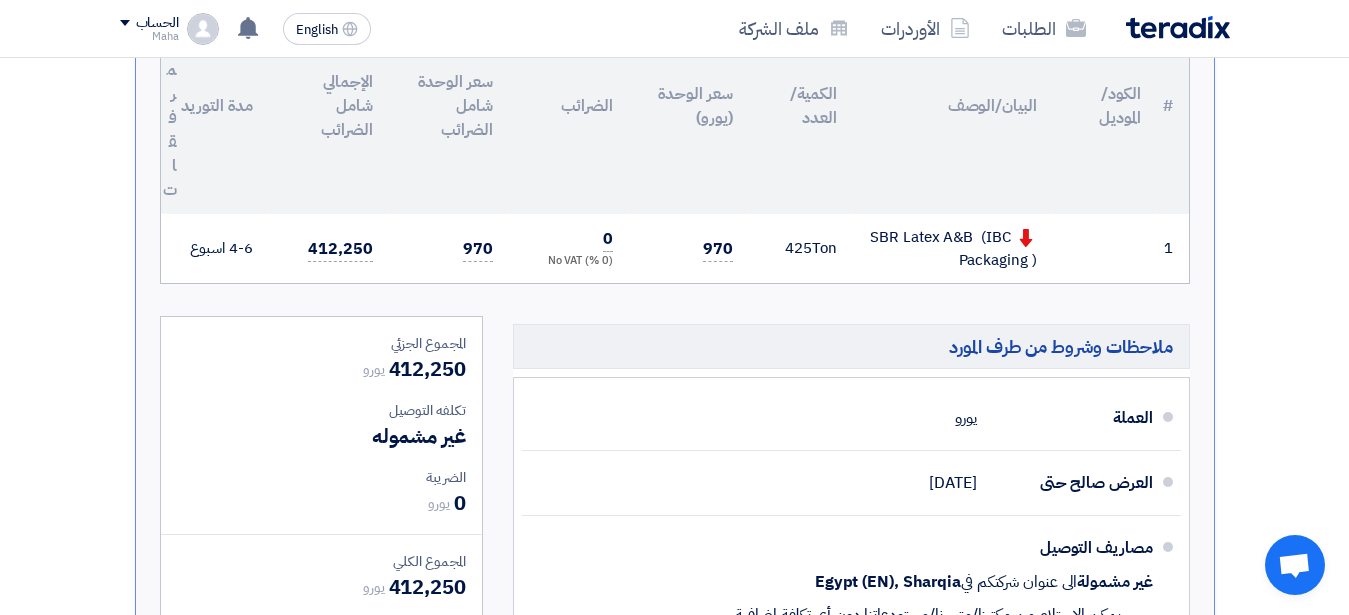 click on "SBR Latex A&B
(IBC Packaging )" at bounding box center (953, 248) 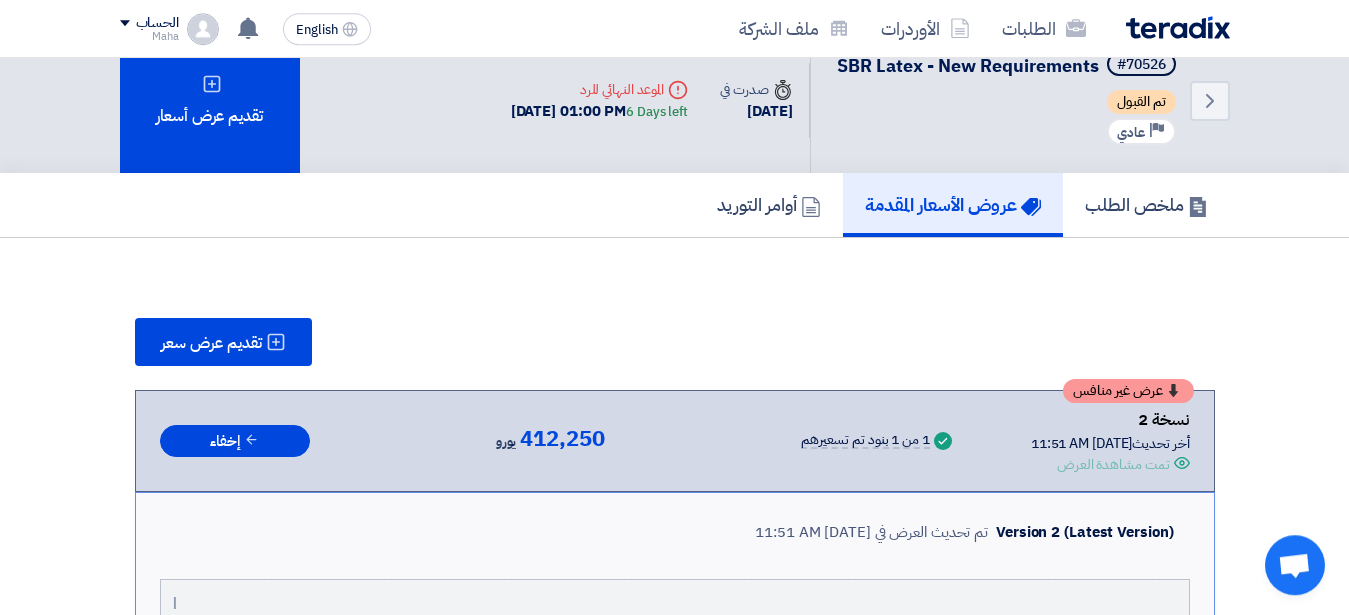 scroll, scrollTop: 0, scrollLeft: 0, axis: both 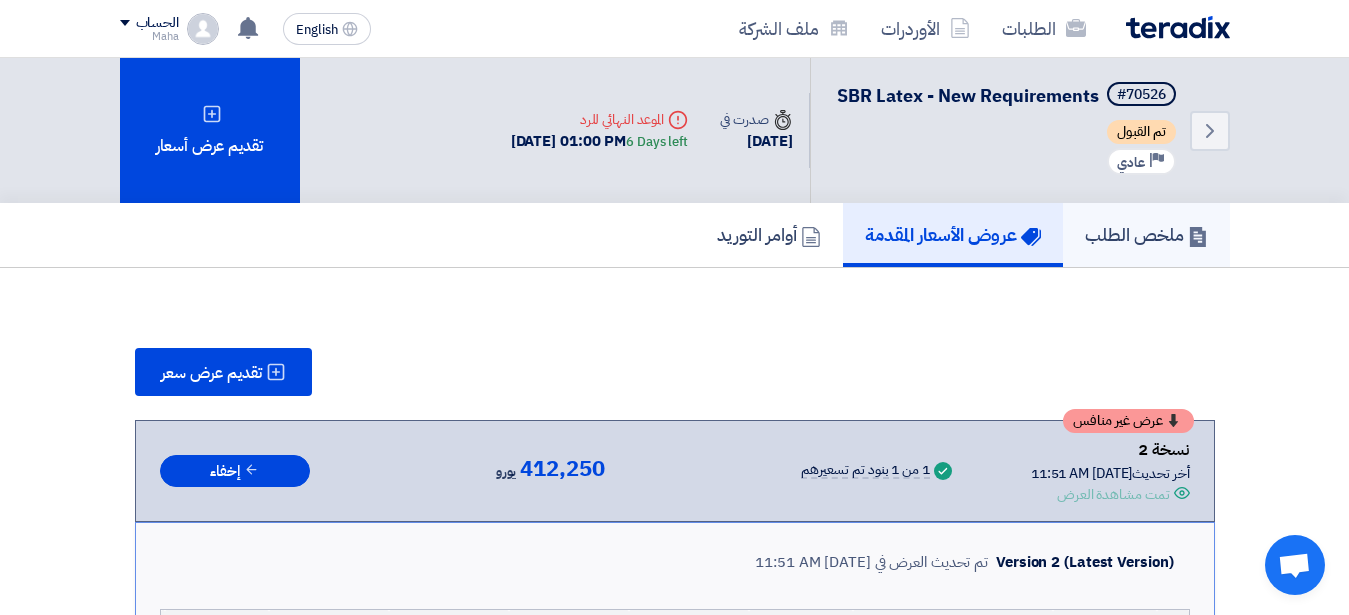 click on "ملخص الطلب" 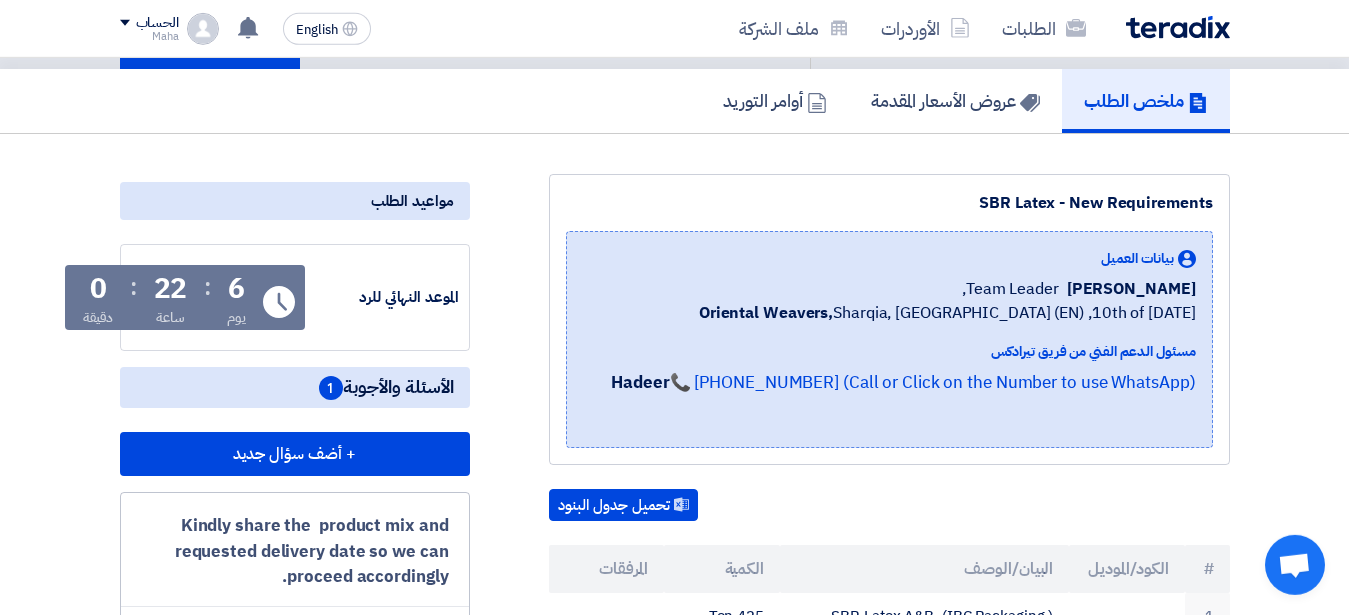 scroll, scrollTop: 0, scrollLeft: 0, axis: both 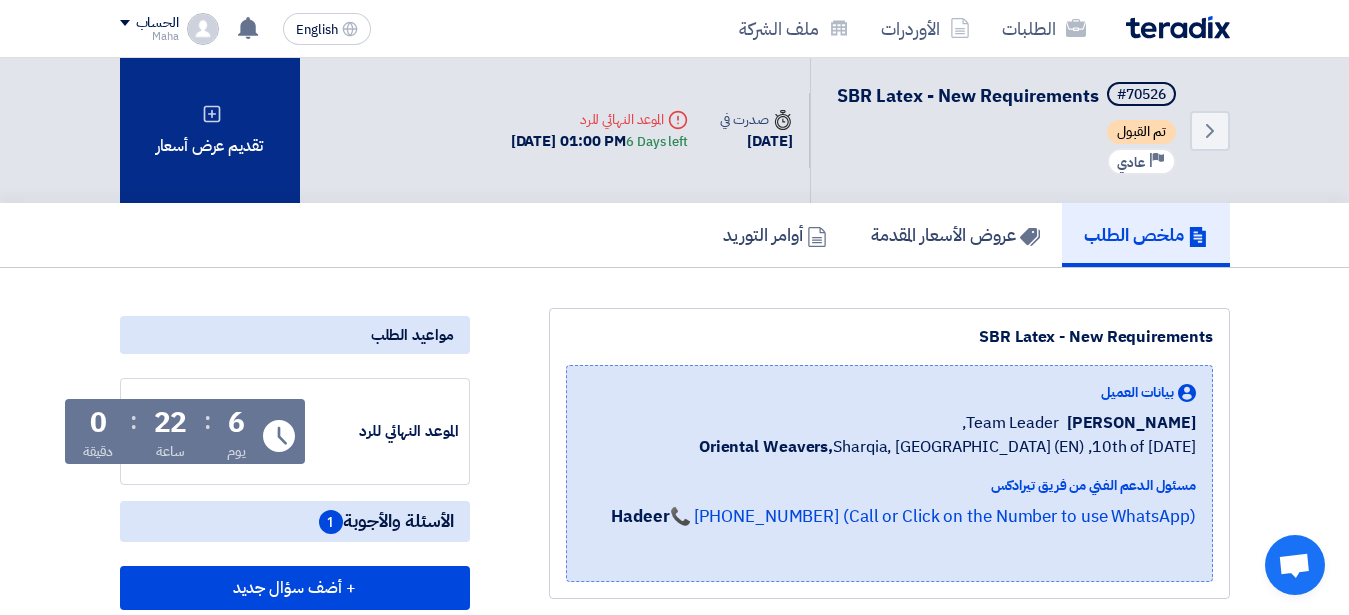click on "تقديم عرض أسعار" 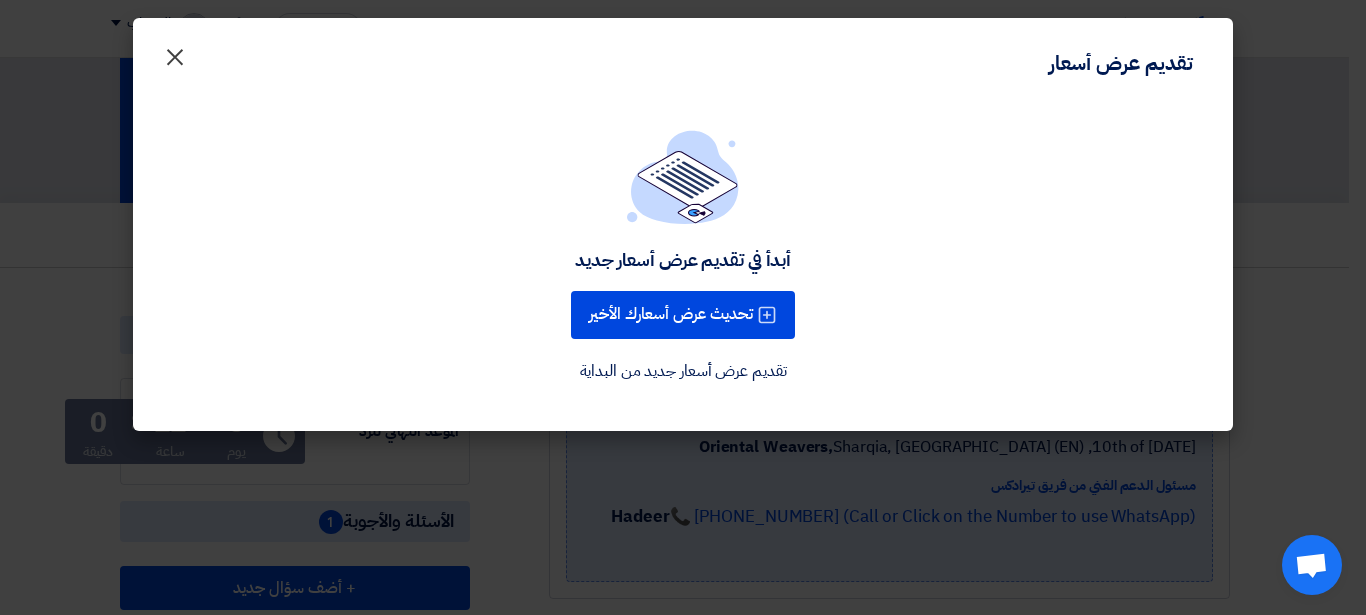 click on "×" 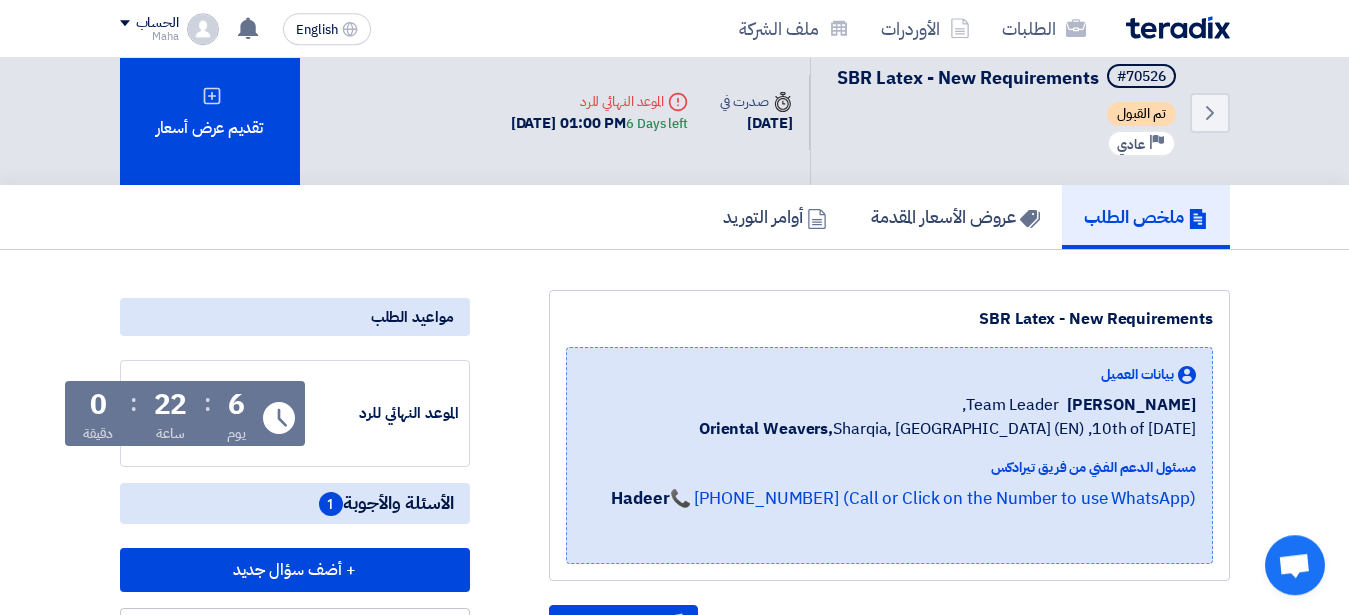 scroll, scrollTop: 0, scrollLeft: 0, axis: both 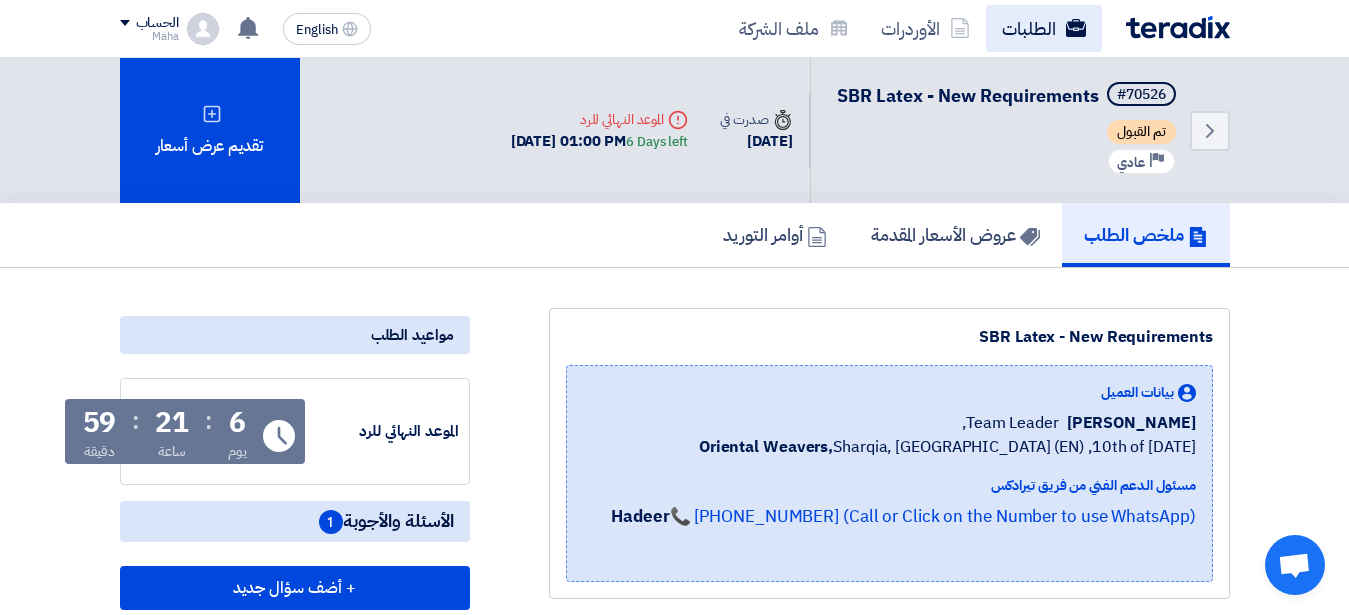 click on "الطلبات" 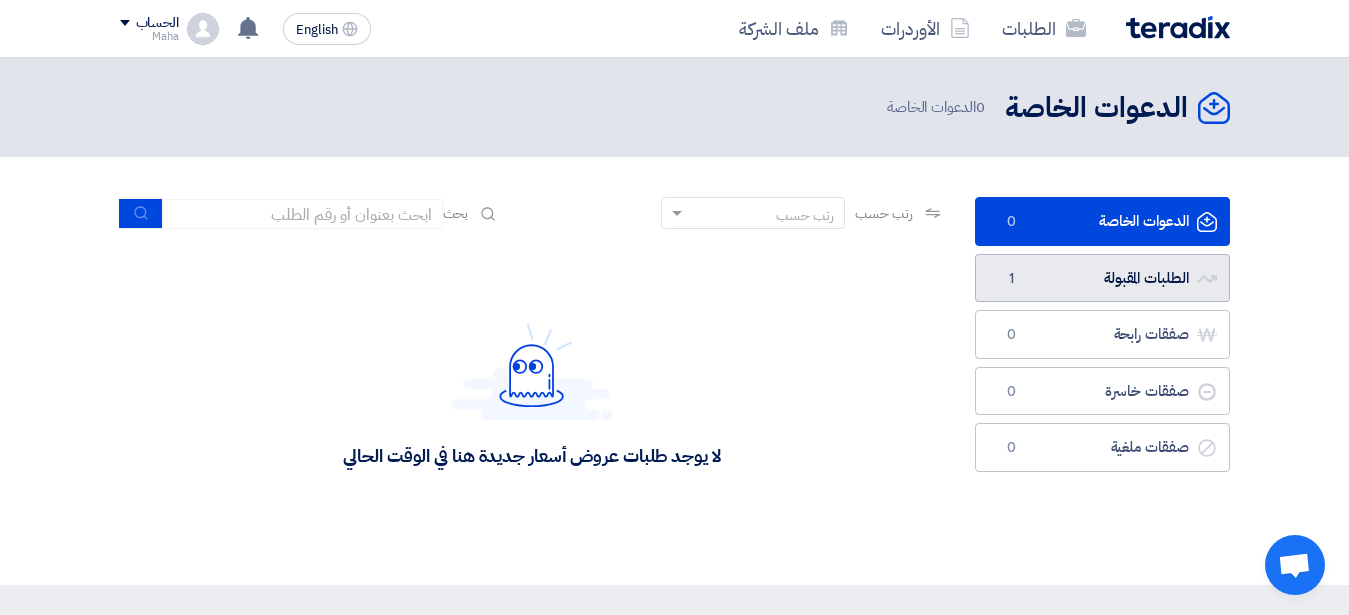 click on "الطلبات المقبولة
الطلبات المقبولة
1" 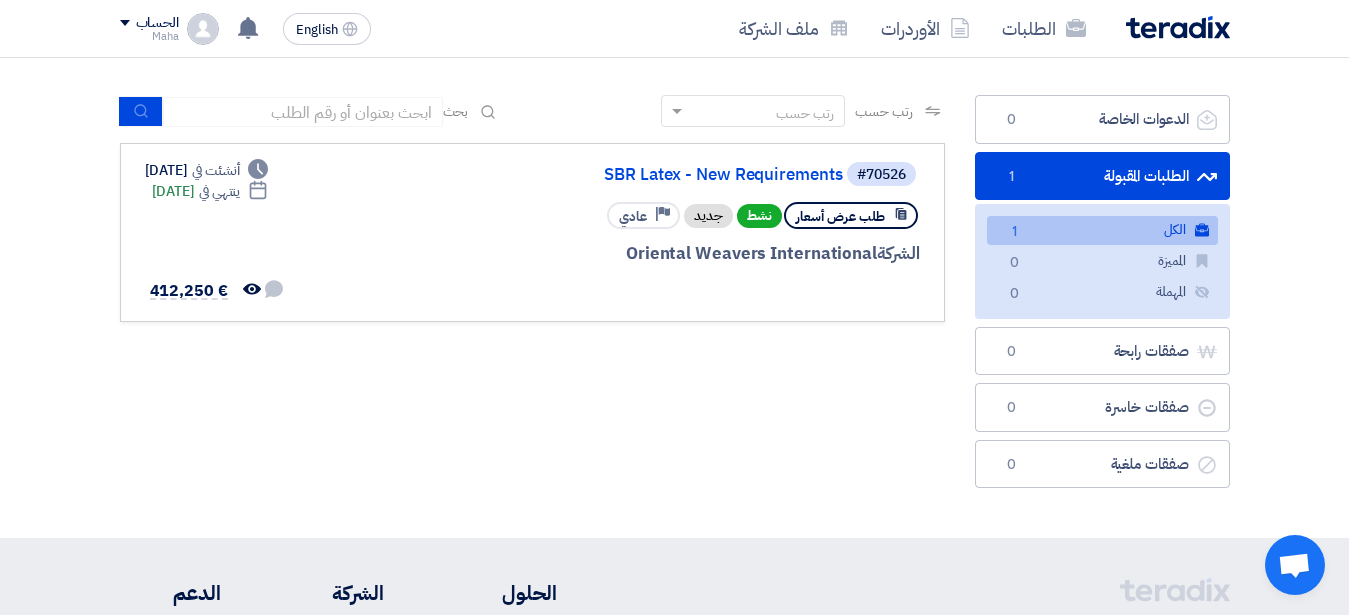 scroll, scrollTop: 0, scrollLeft: 0, axis: both 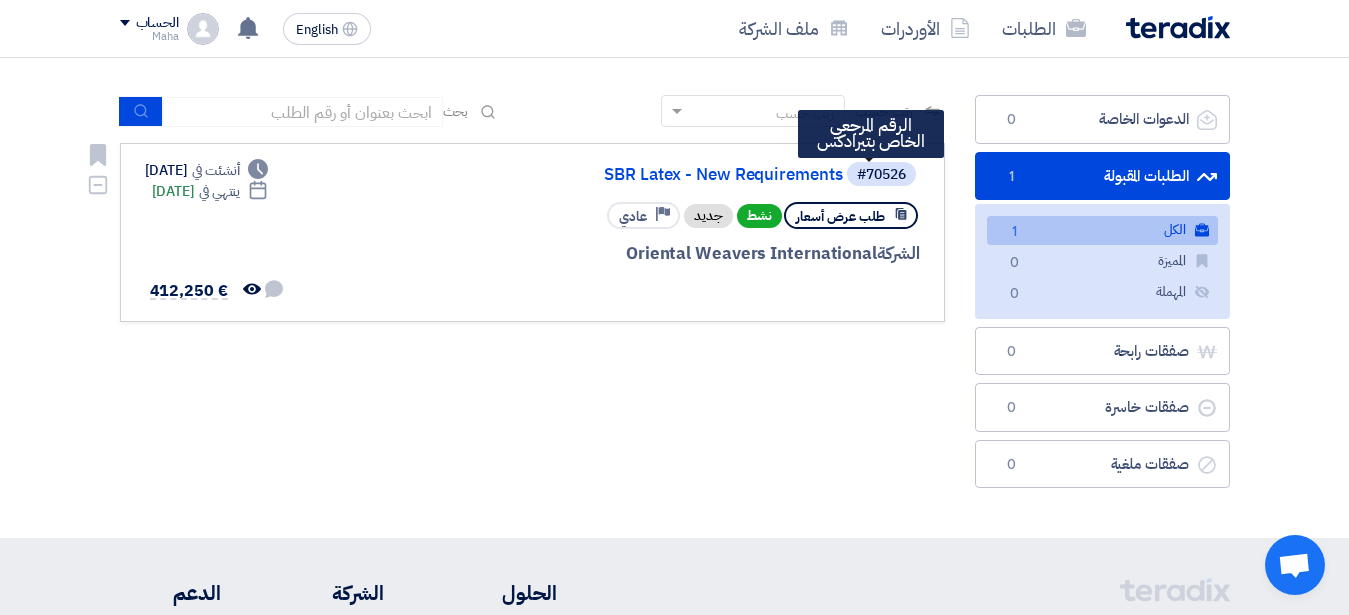 click on "#70526" 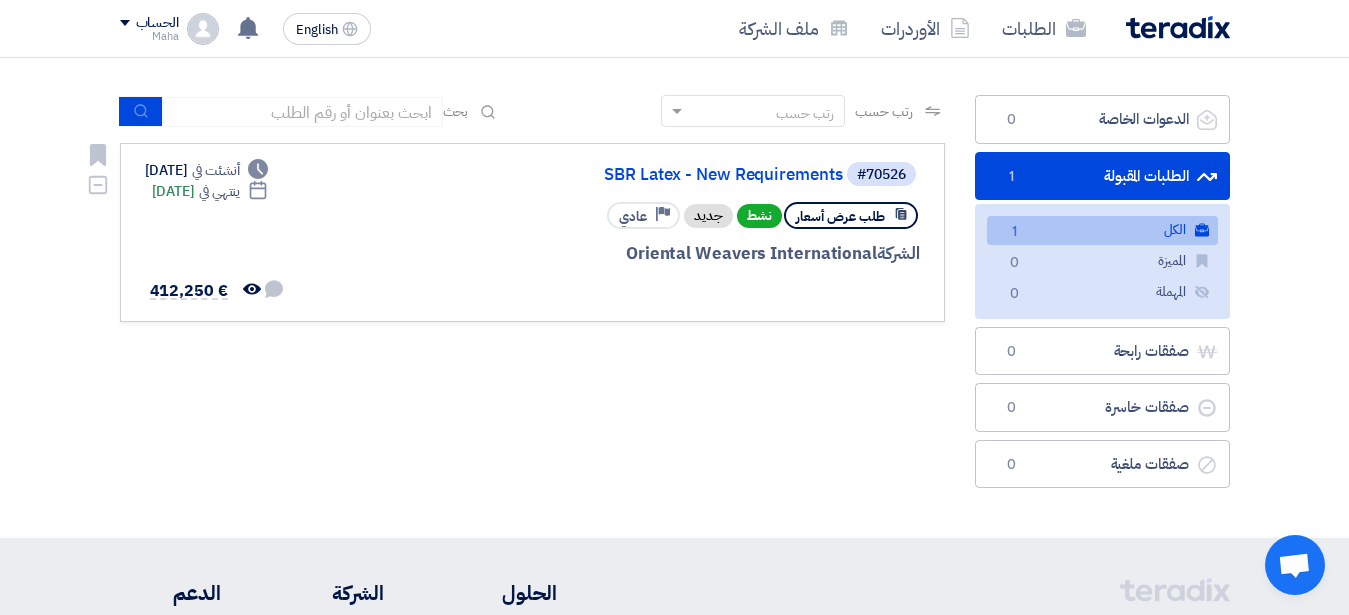click on "#70526
SBR Latex - New Requirements
طلب عرض أسعار
نشط
جديد
Priority
عادي
الشركة  Oriental Weavers International
Deadline
Deadline" 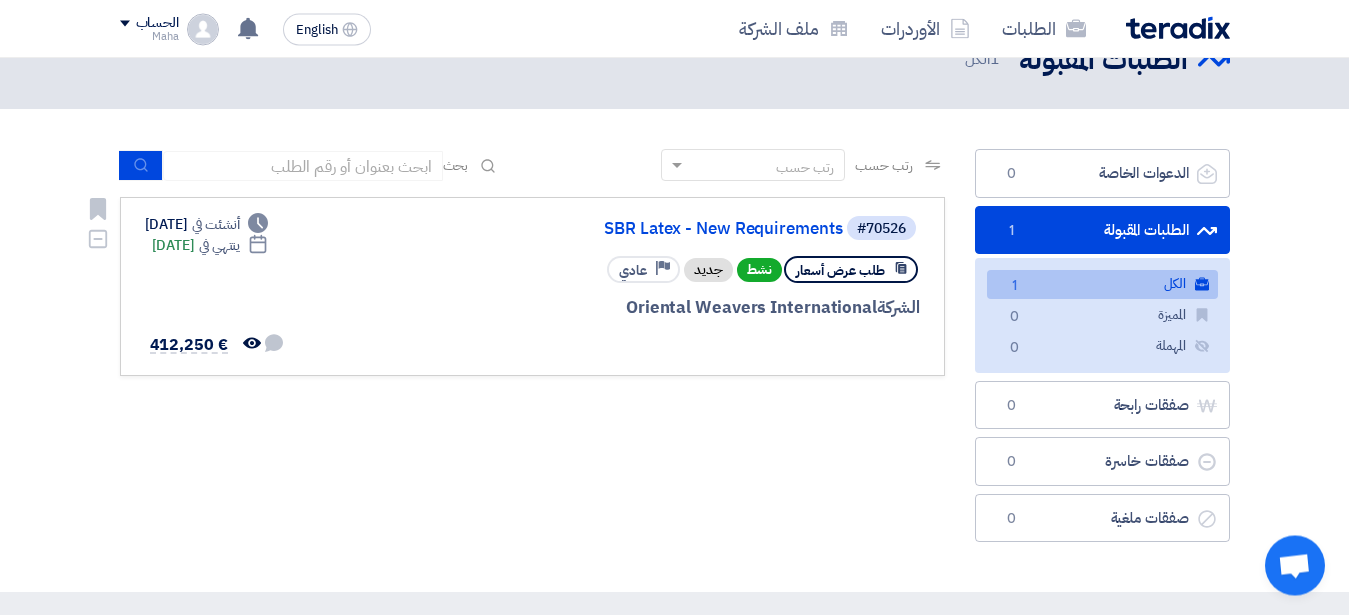 scroll, scrollTop: 0, scrollLeft: 0, axis: both 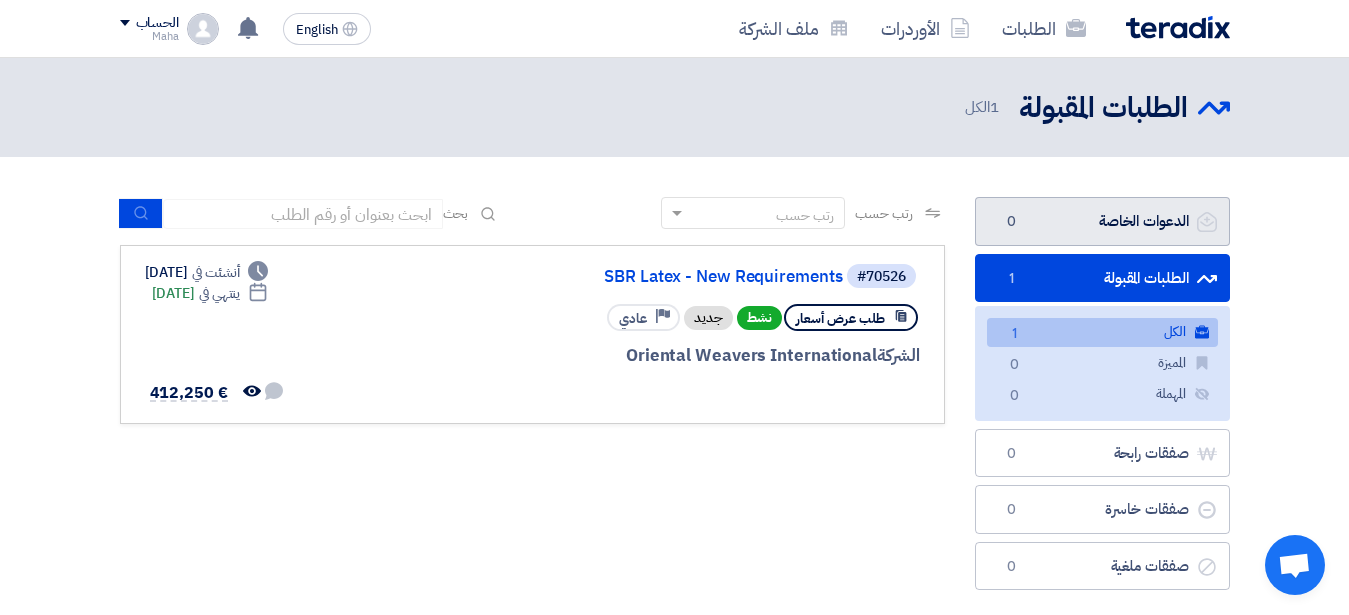 click on "الدعوات الخاصة
الدعوات الخاصة
0" 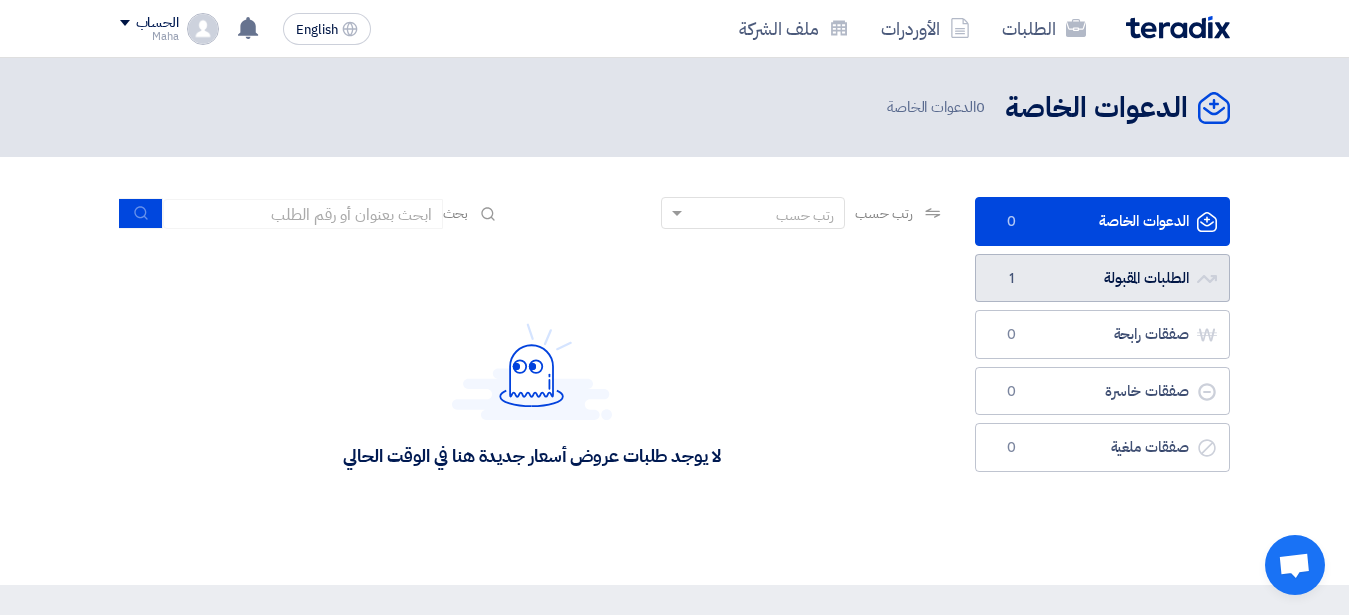 click on "الطلبات المقبولة
الطلبات المقبولة
1" 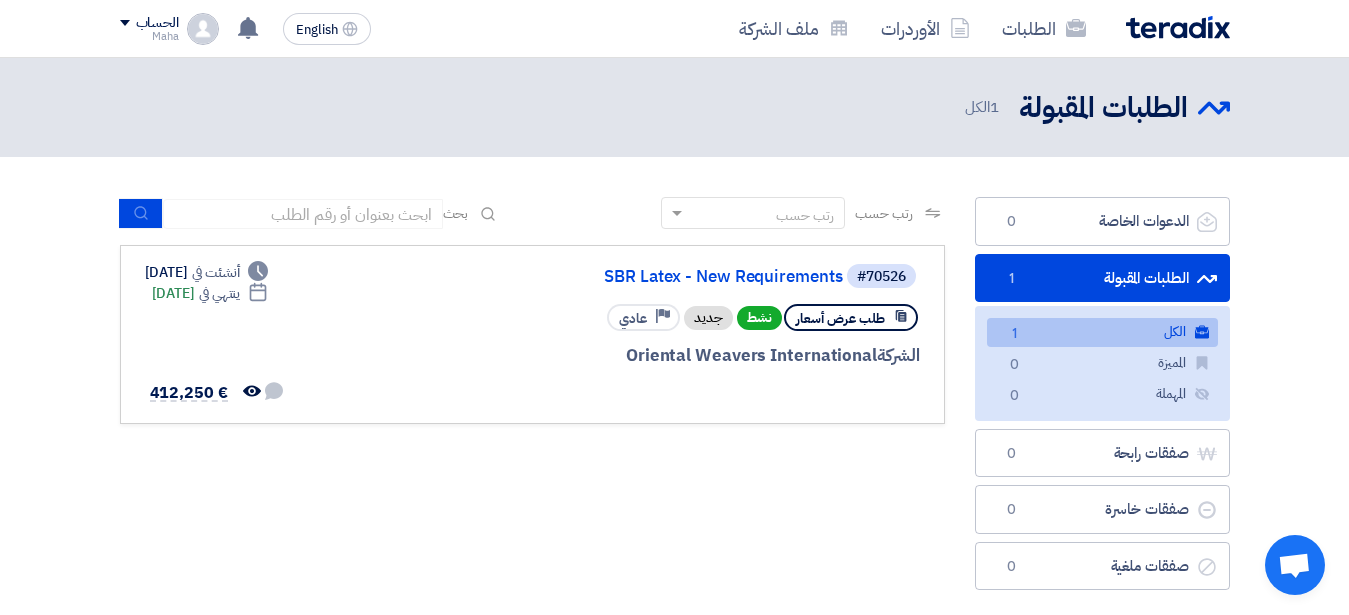 click on "الطلبات المقبولة
الطلبات المقبولة
1" 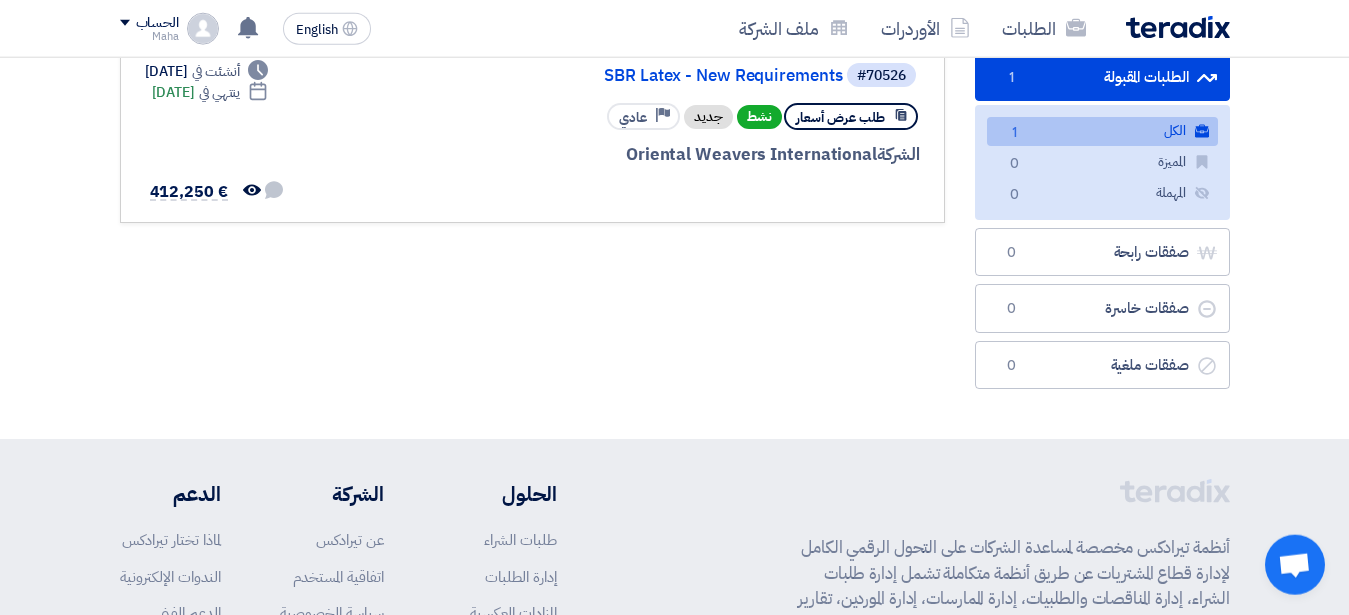 scroll, scrollTop: 204, scrollLeft: 0, axis: vertical 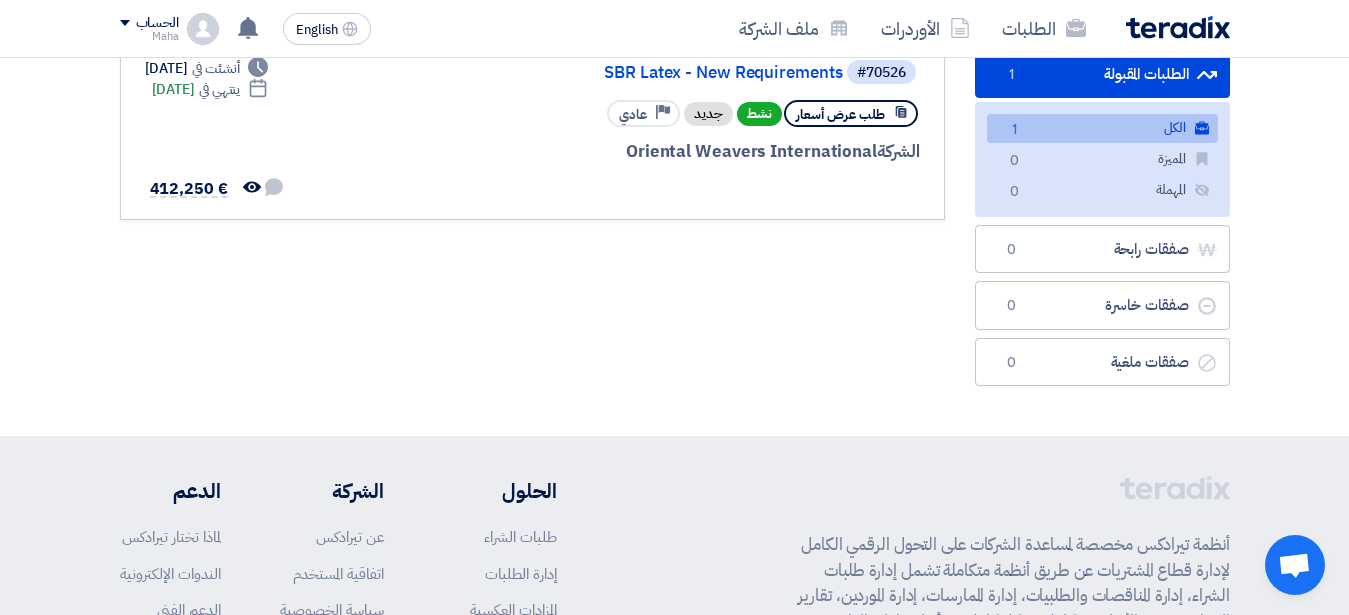 click on "رتب حسب
رتب حسب
بحث
مجال الطلب
مسؤول المشتريات
نوع الطلب" 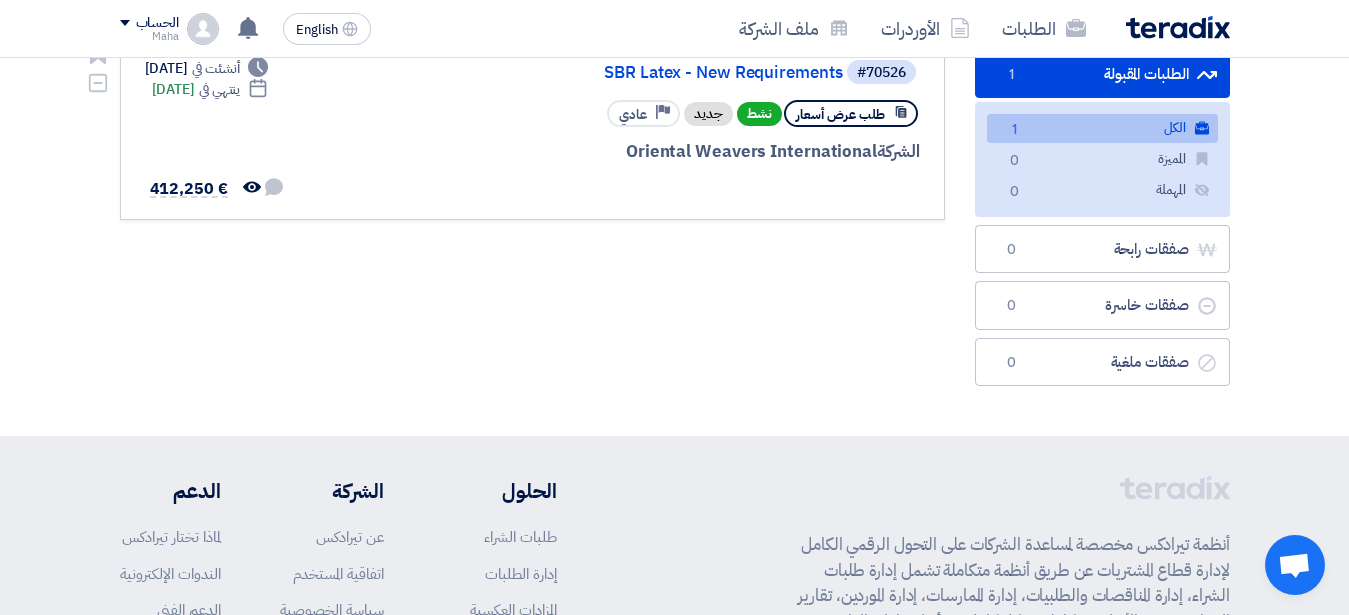 click on "طلب عرض أسعار" 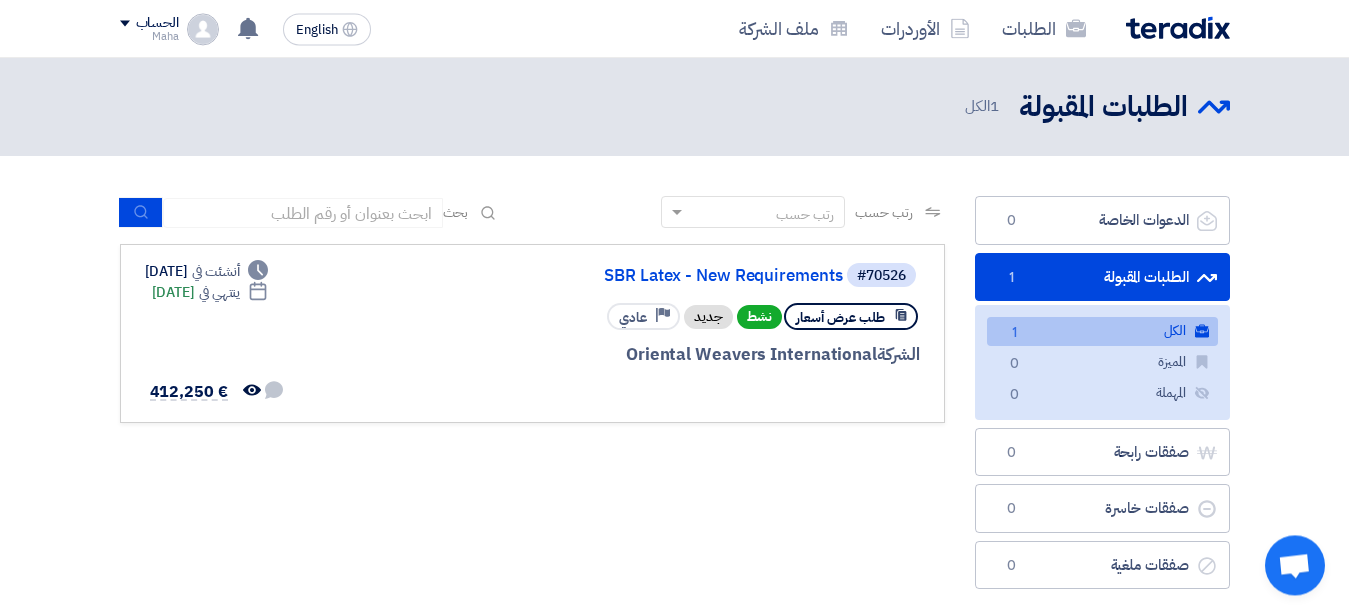 scroll, scrollTop: 0, scrollLeft: 0, axis: both 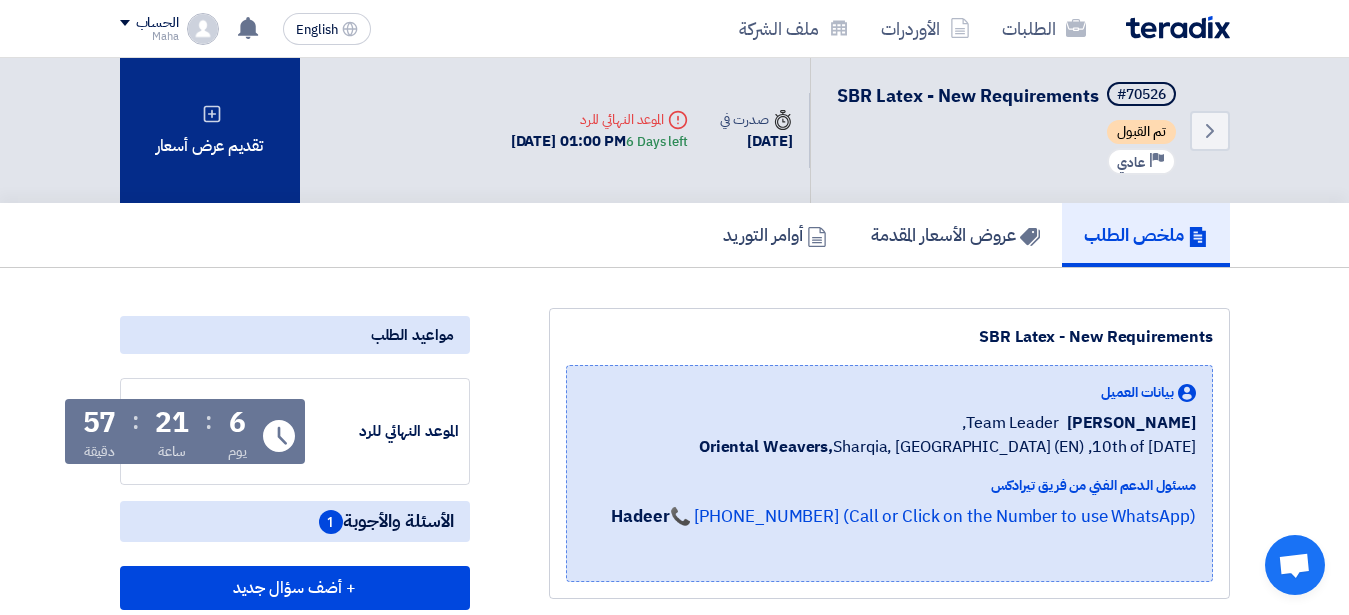 click on "تقديم عرض أسعار" 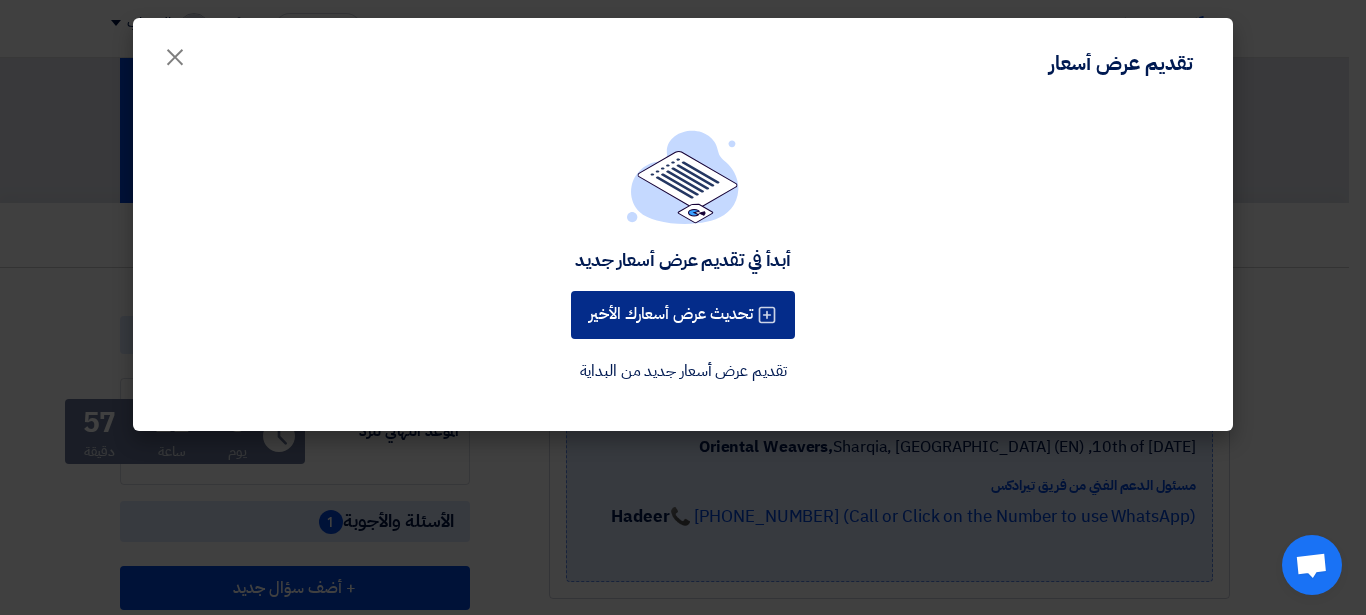 click on "تحديث عرض أسعارك الأخير" 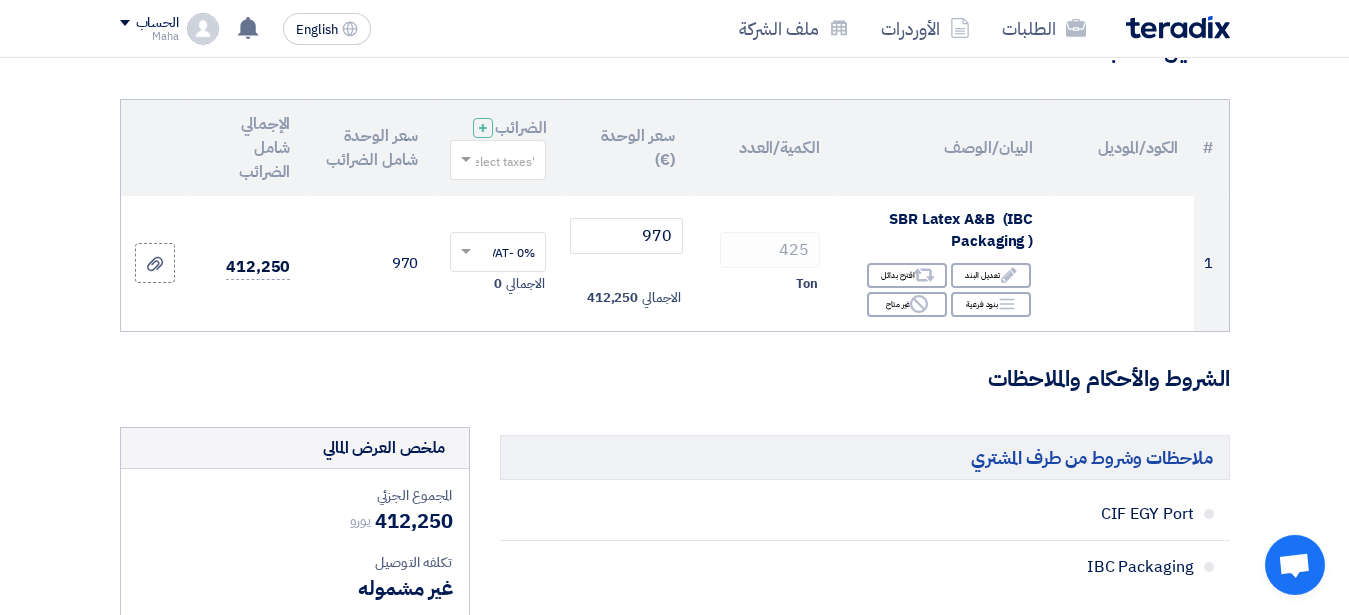 scroll, scrollTop: 204, scrollLeft: 0, axis: vertical 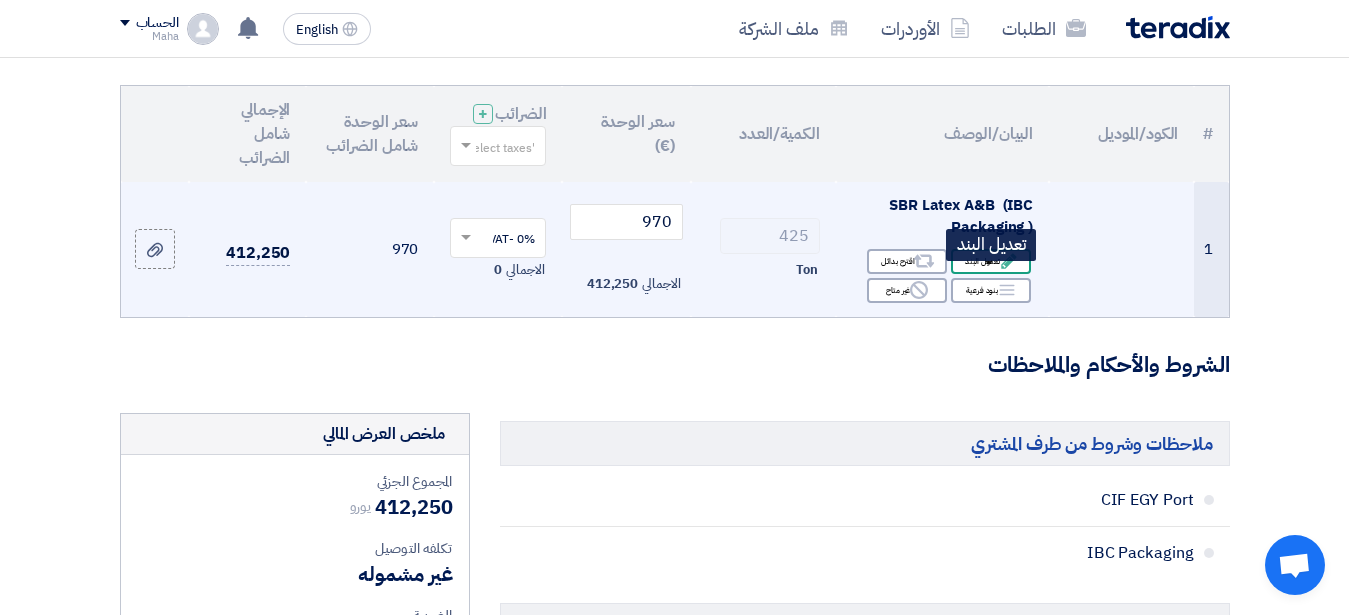 click on "Edit" 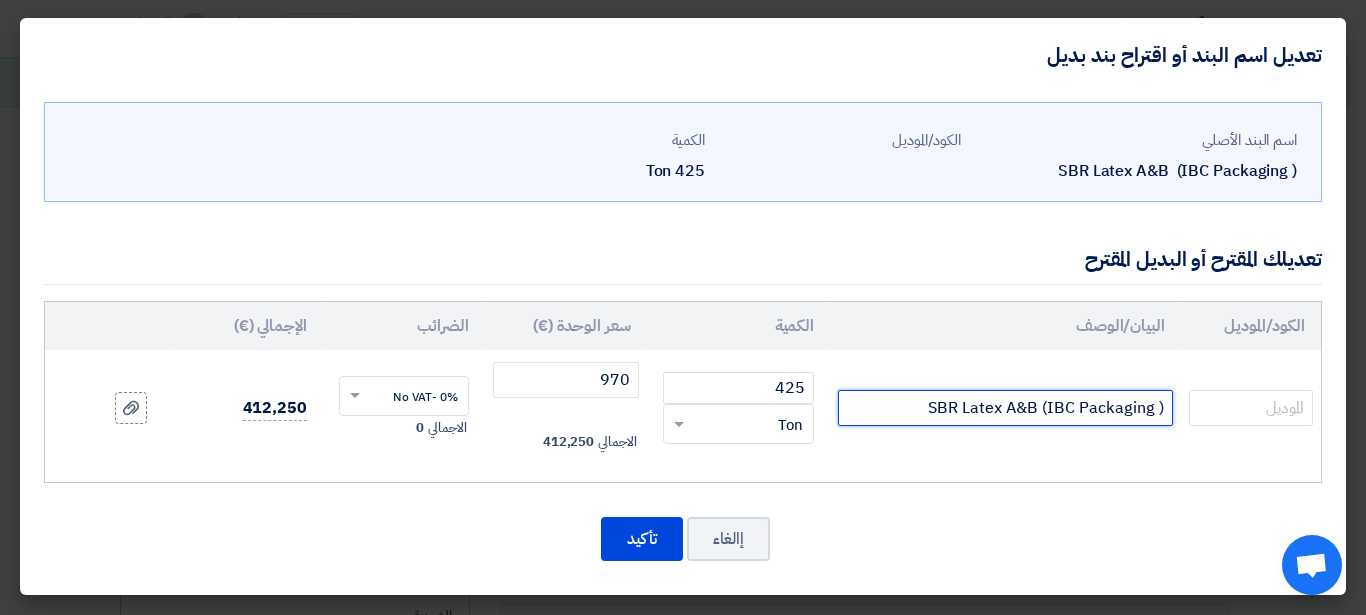 click on "SBR Latex A&B (IBC Packaging )" 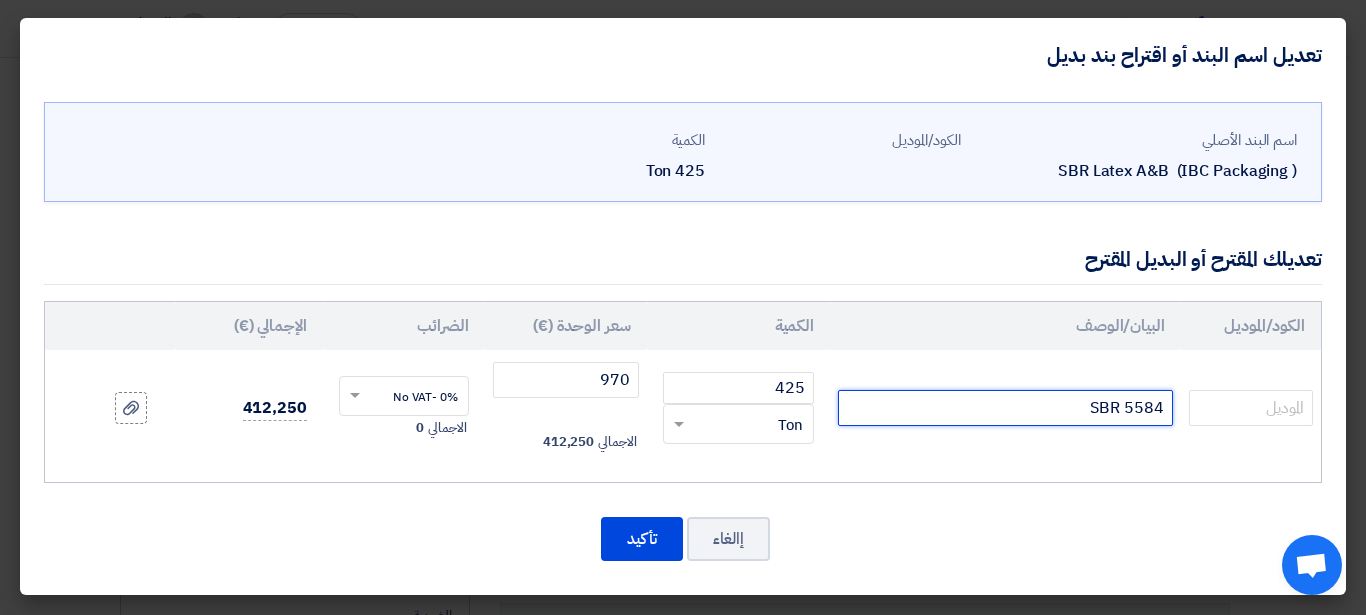 click on "SBR 5584" 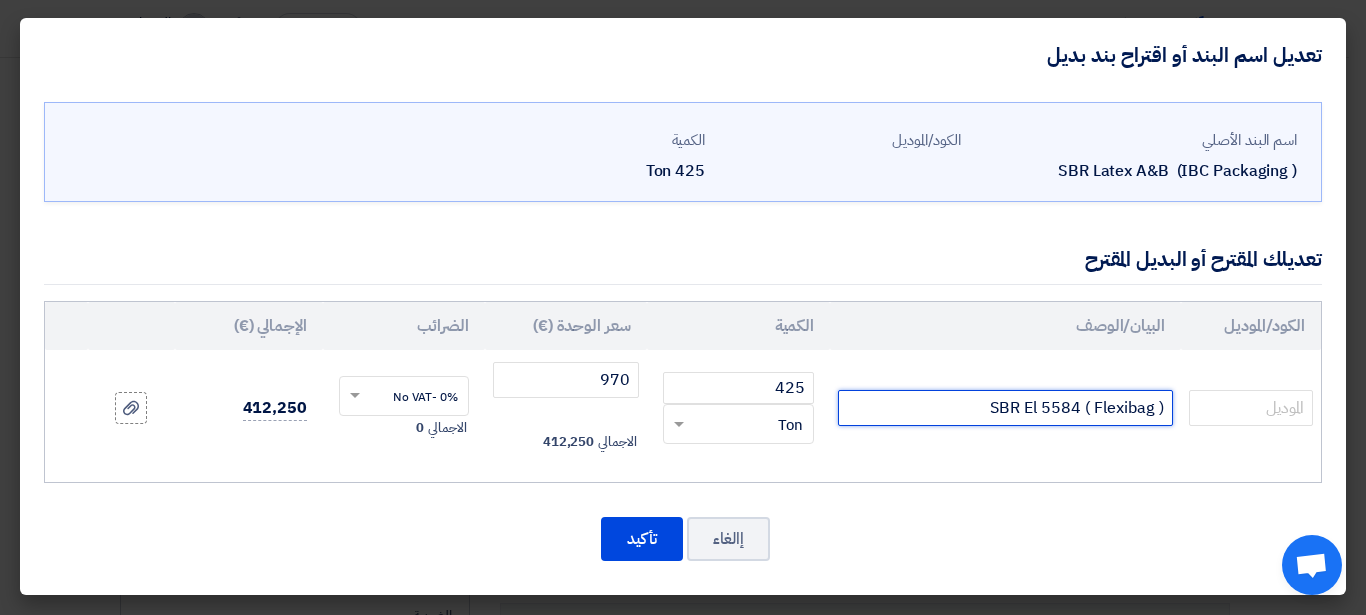 click on "SBR El 5584 ( Flexibag )" 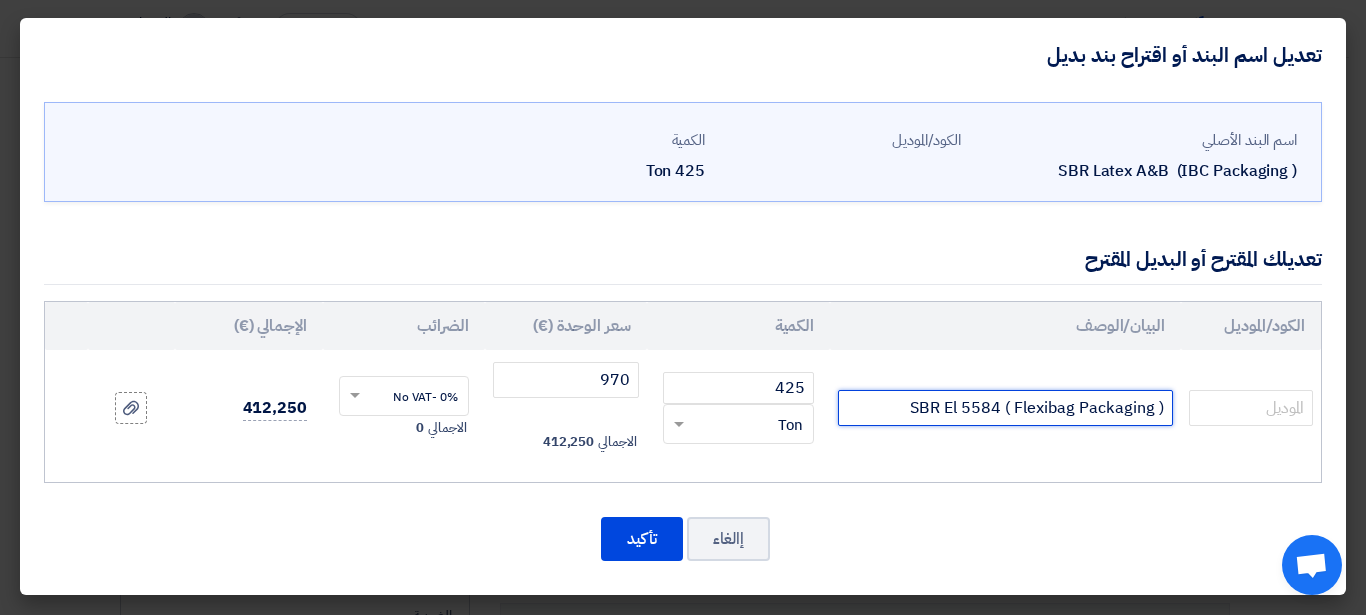 type on "SBR El 5584 ( Flexibag Packaging )" 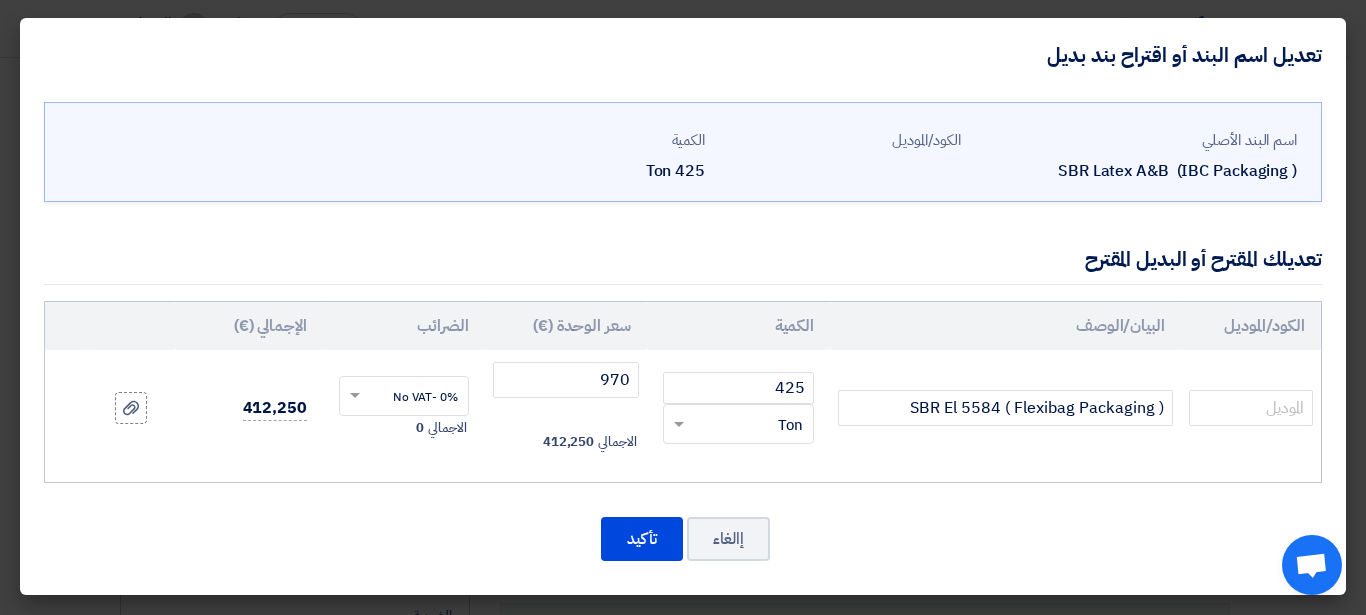 click on "تعديلك المقترح أو البديل المقترح" 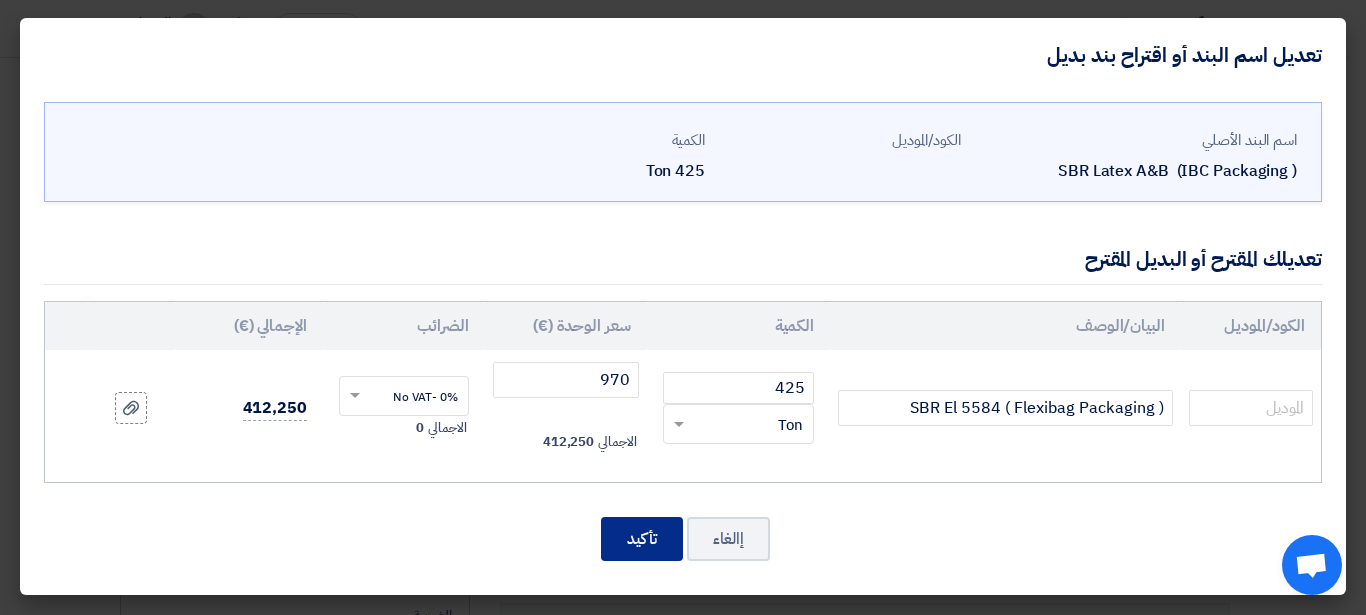 click on "تأكيد" 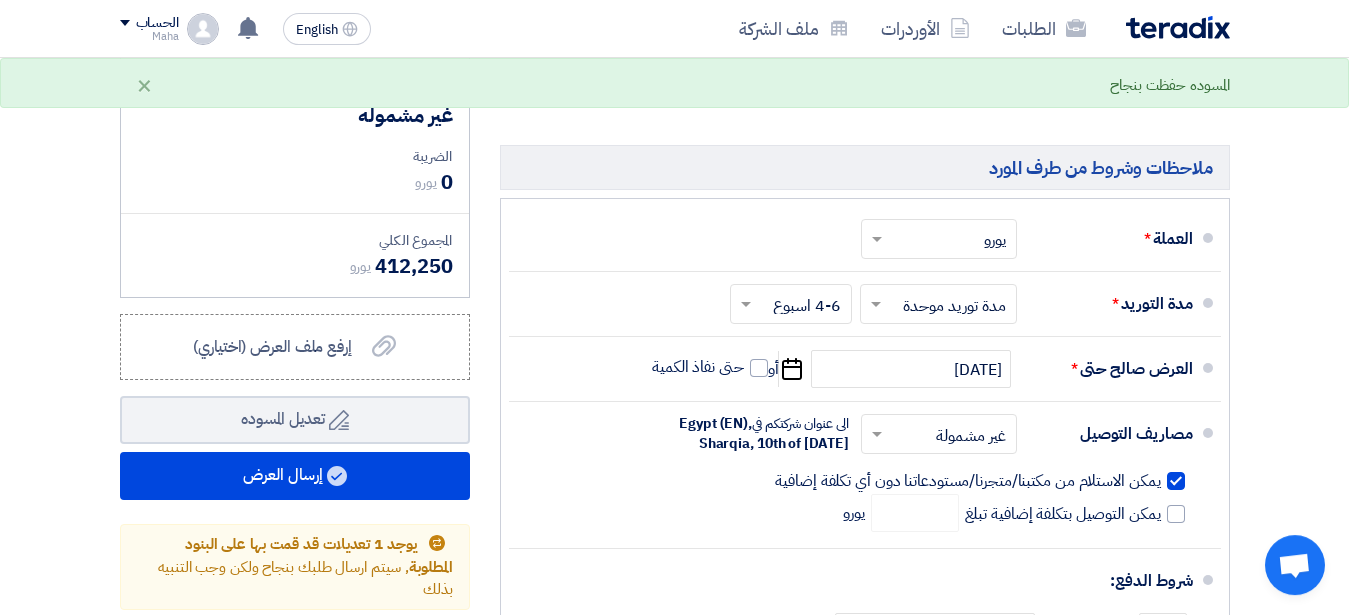 scroll, scrollTop: 714, scrollLeft: 0, axis: vertical 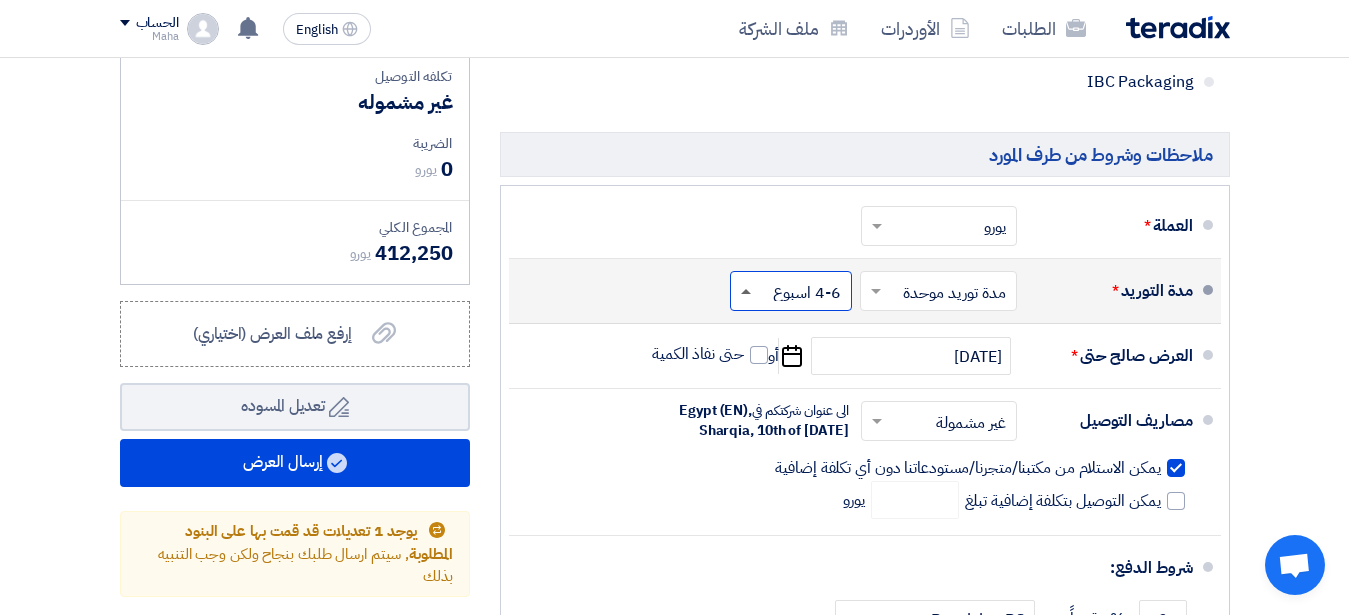 click 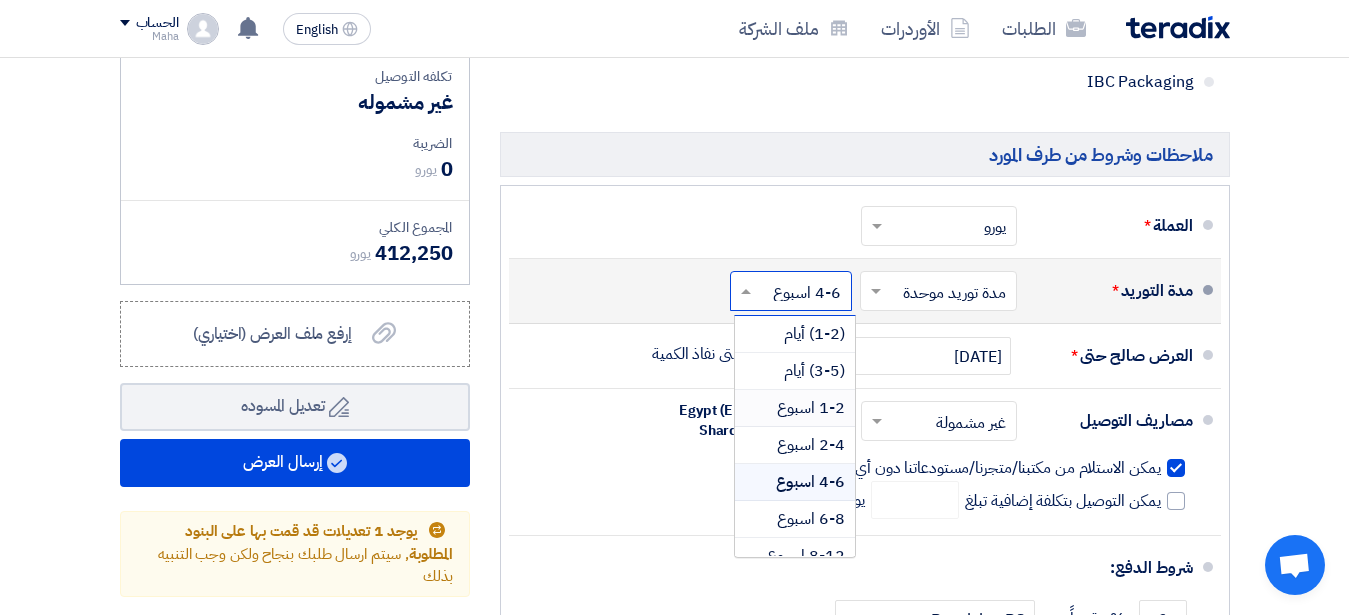 click on "1-2 اسبوع" at bounding box center [811, 408] 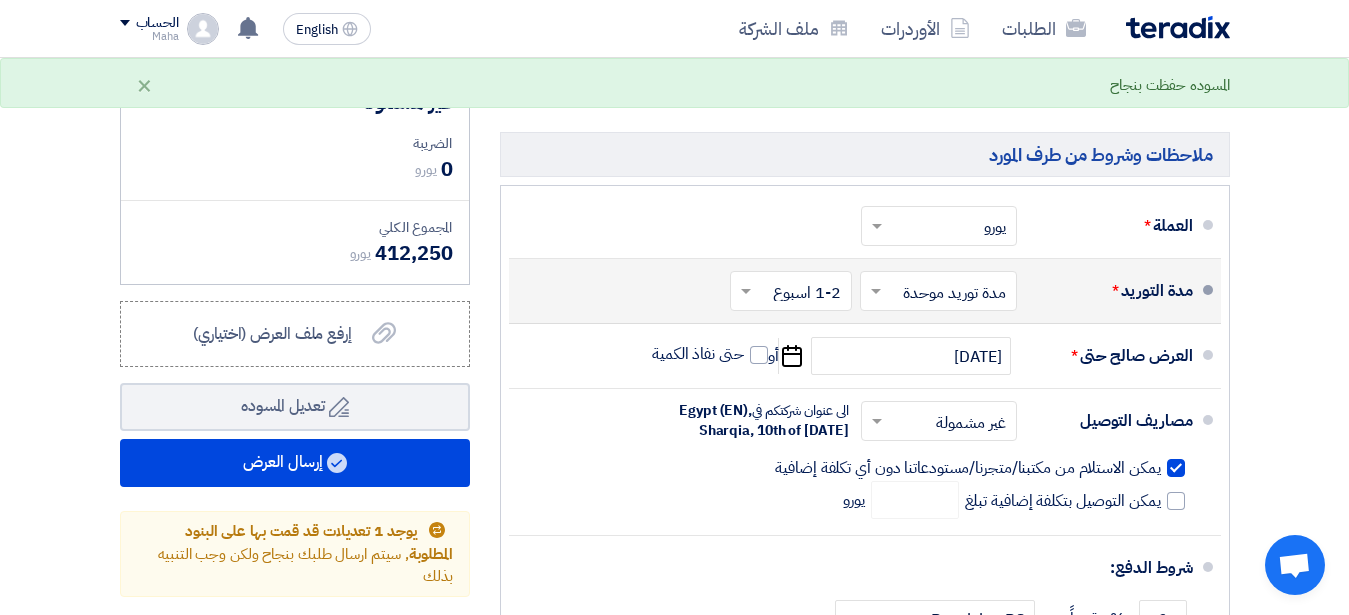 click on "مدة التوريد  *
اختر مدة التوريد
×
مدة توريد موحدة
×
اختر مدة التوريد
×
1-2 اسبوع
×" 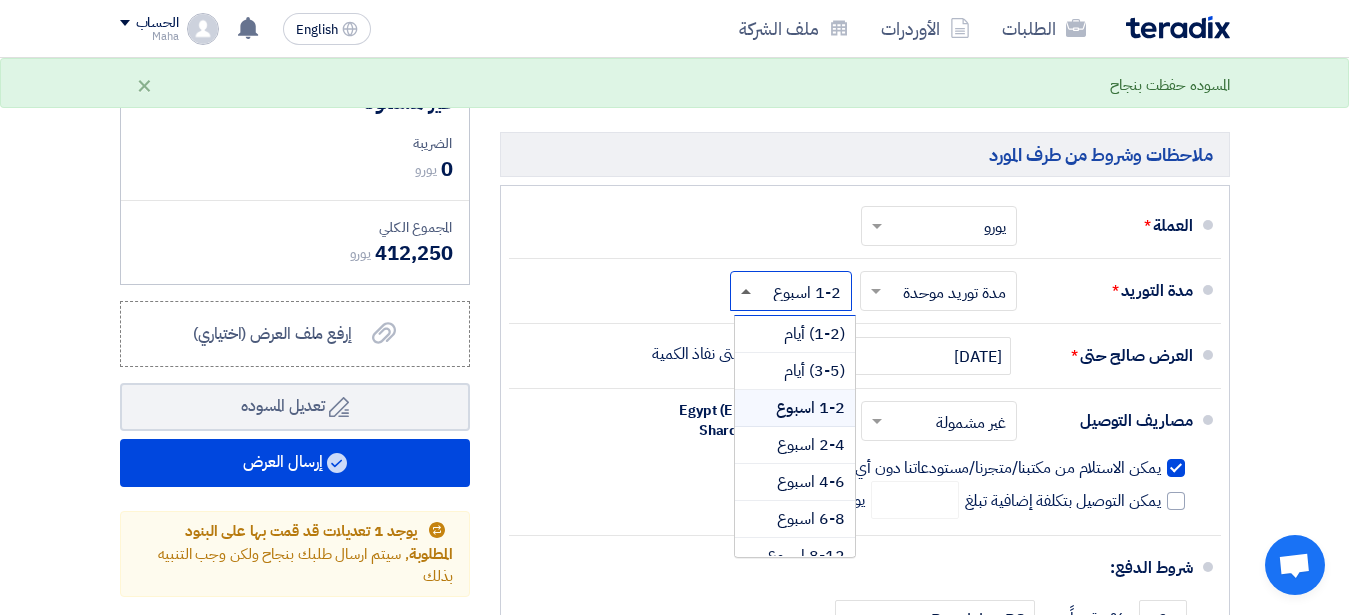 click 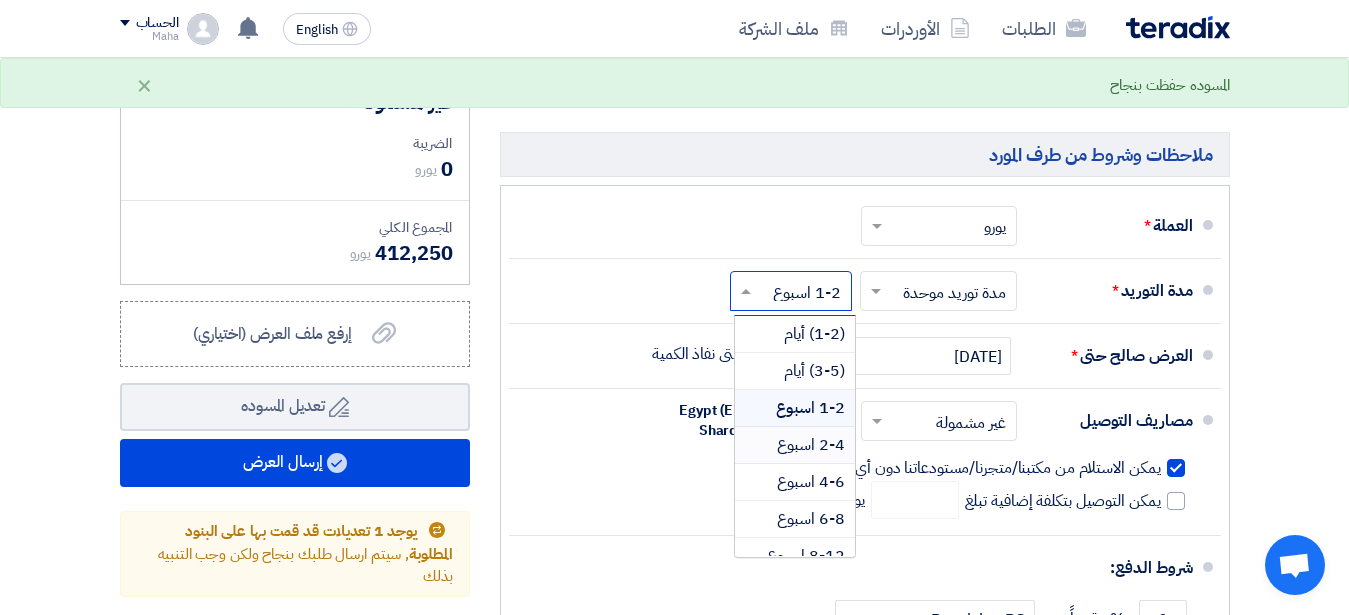 click on "2-4 اسبوع" at bounding box center [811, 445] 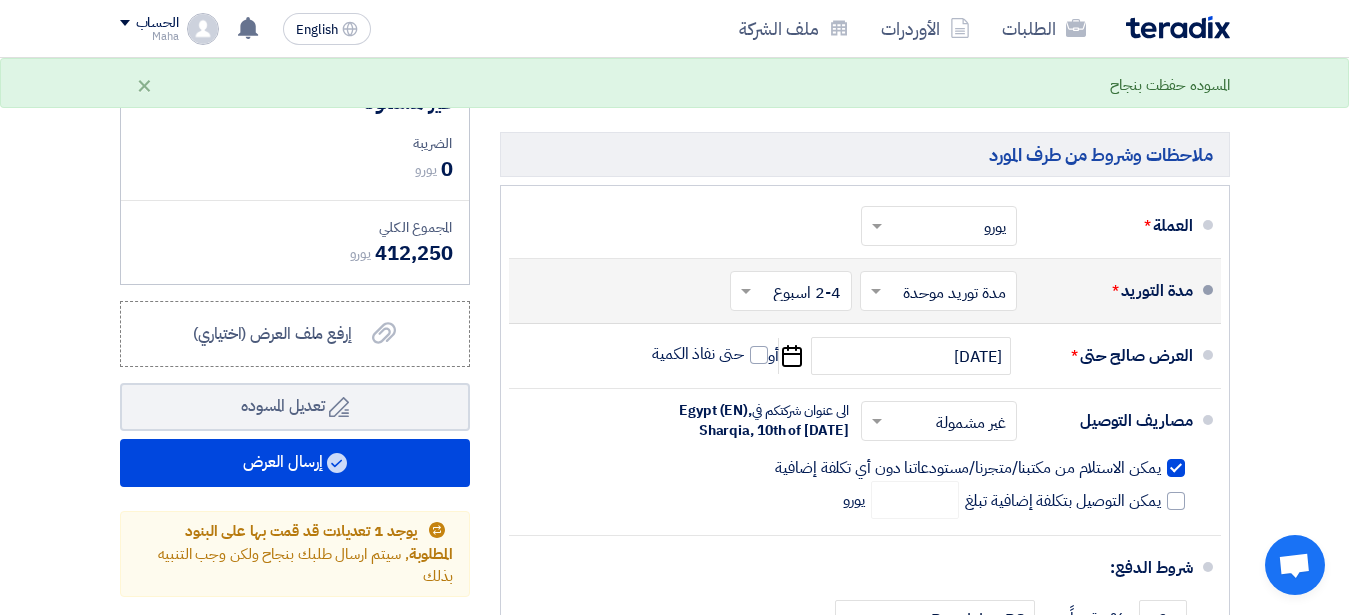 click on "مدة التوريد  *
اختر مدة التوريد
×
مدة توريد موحدة
×
اختر مدة التوريد
×
2-4 اسبوع
×" 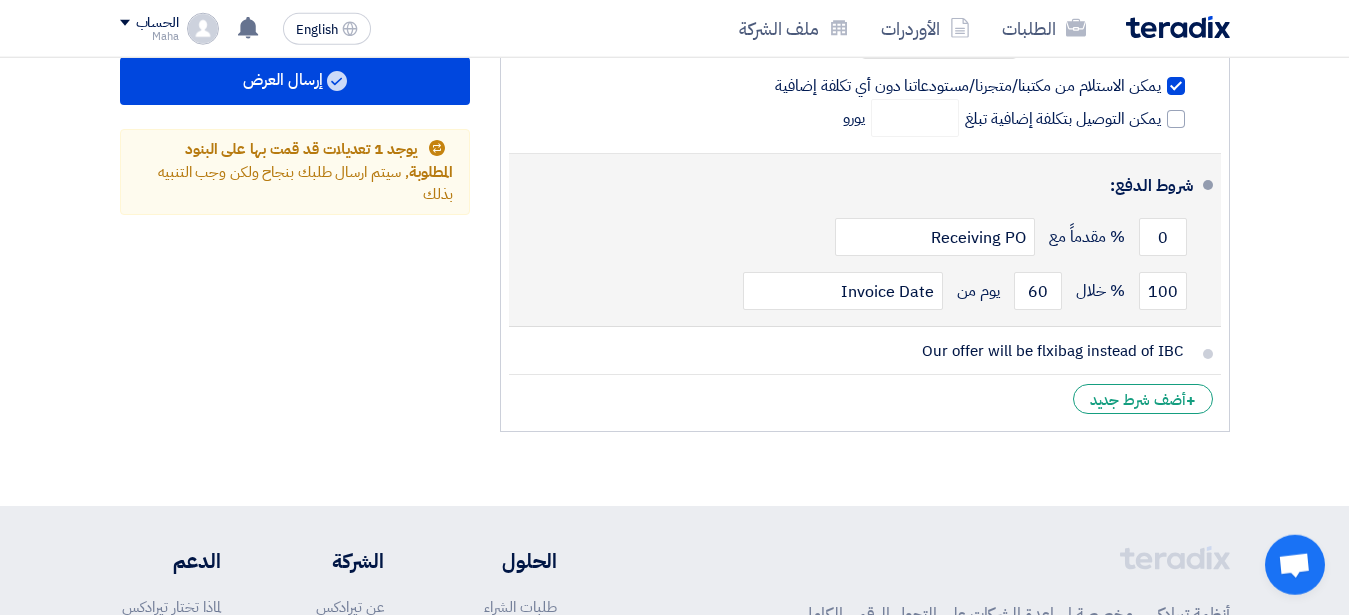 scroll, scrollTop: 1122, scrollLeft: 0, axis: vertical 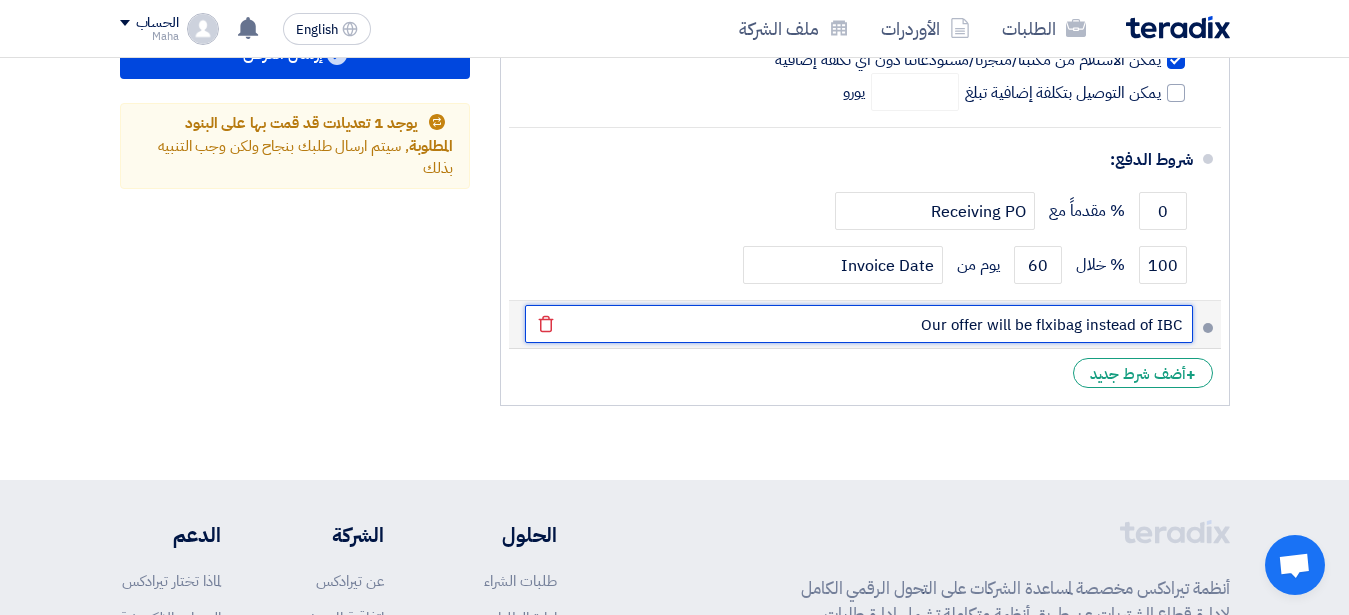 drag, startPoint x: 770, startPoint y: 336, endPoint x: 1251, endPoint y: 302, distance: 482.20016 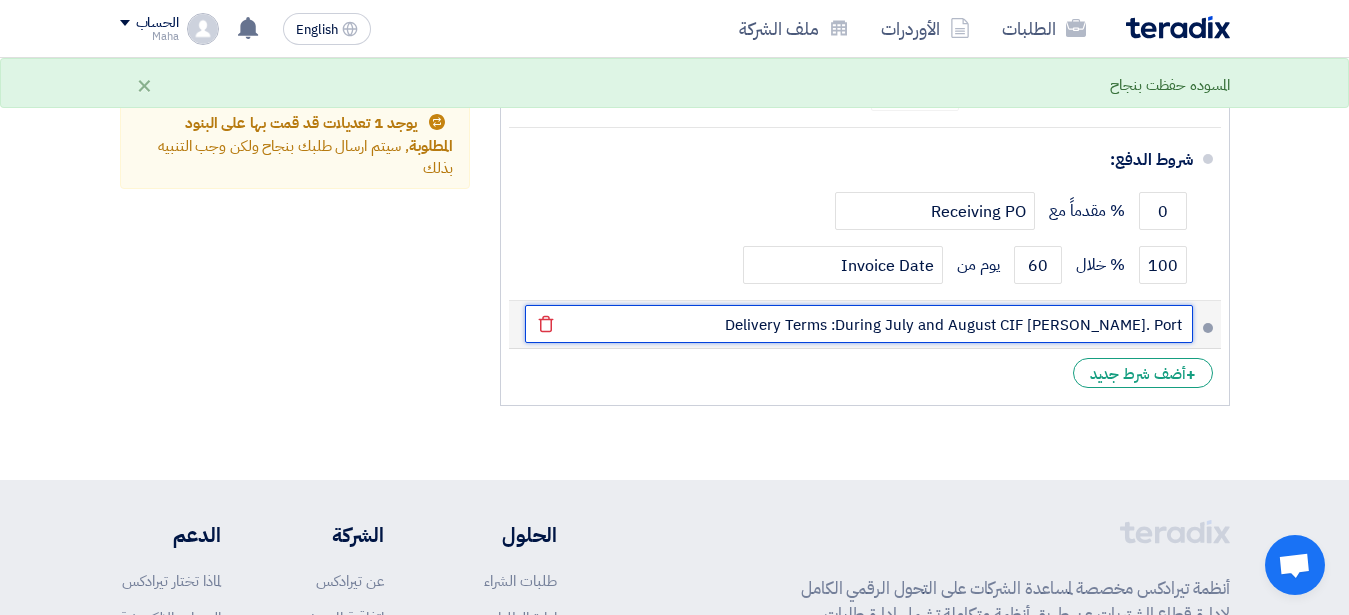 click on "Delivery Terms :During July and August CIF [PERSON_NAME]. Port" 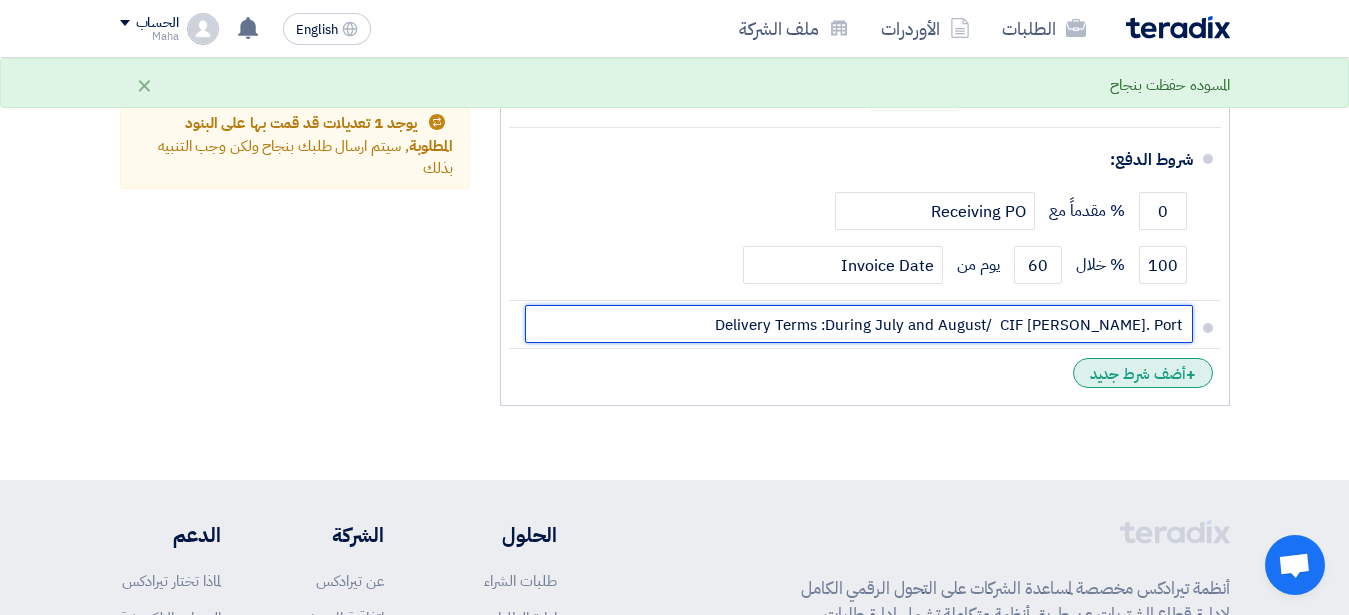type on "Delivery Terms :During July and August/  CIF [PERSON_NAME]. Port" 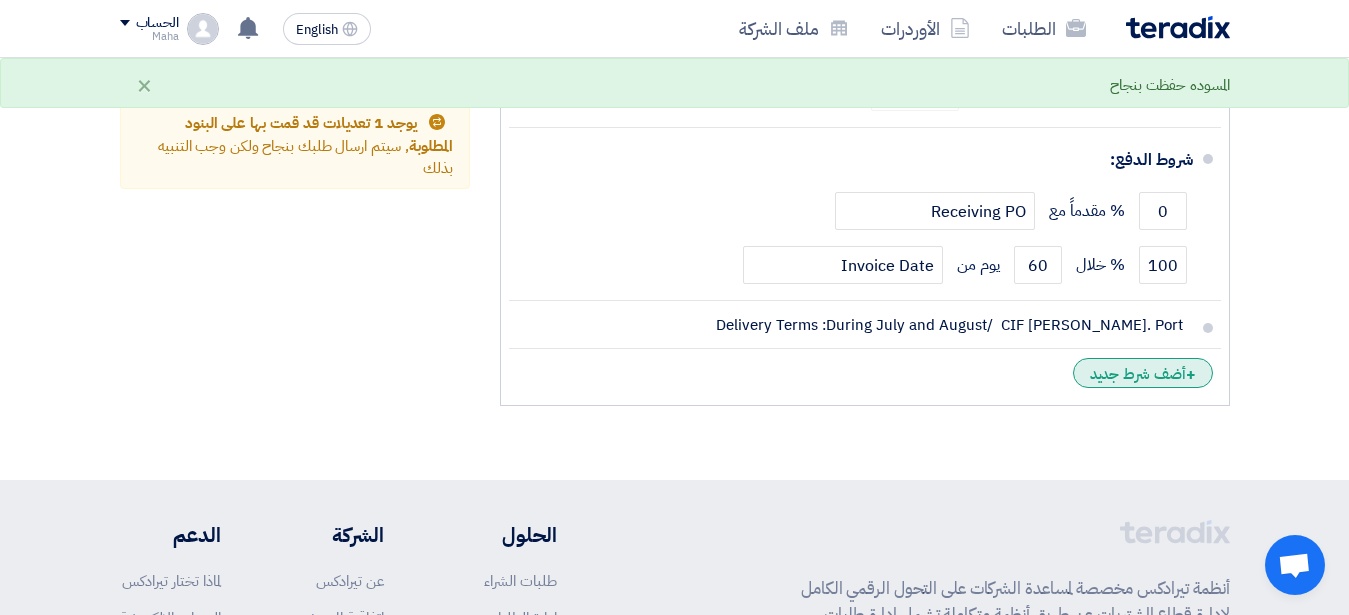 click on "+
أضف شرط جديد" 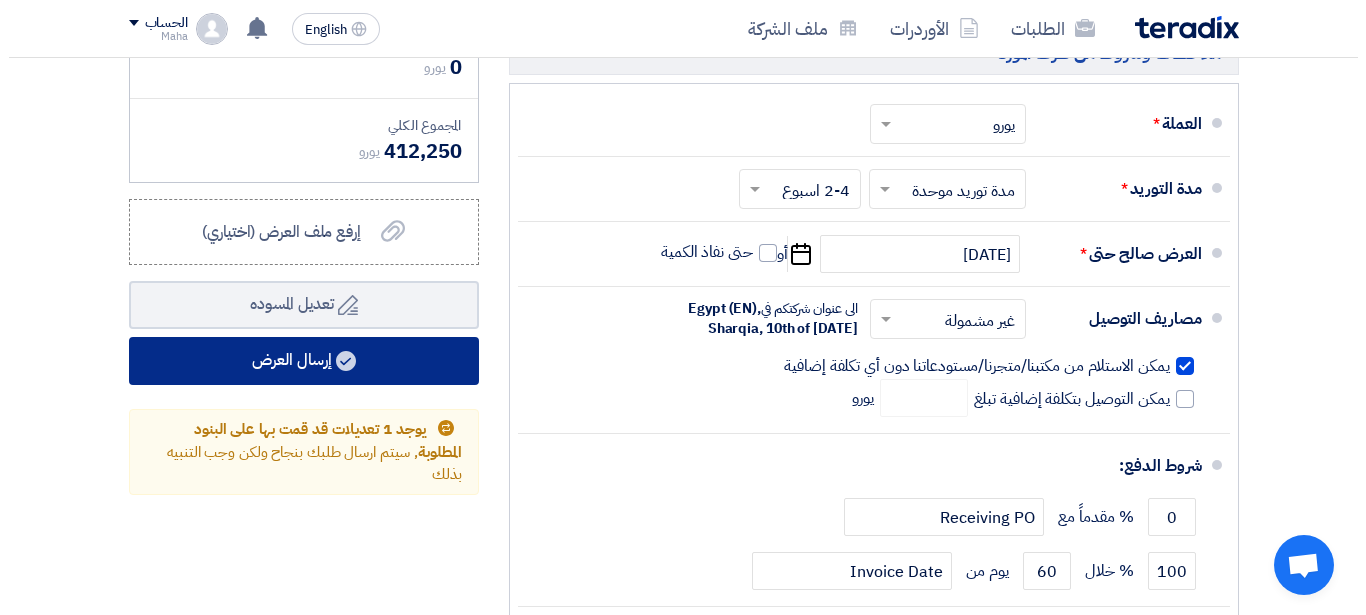 scroll, scrollTop: 714, scrollLeft: 0, axis: vertical 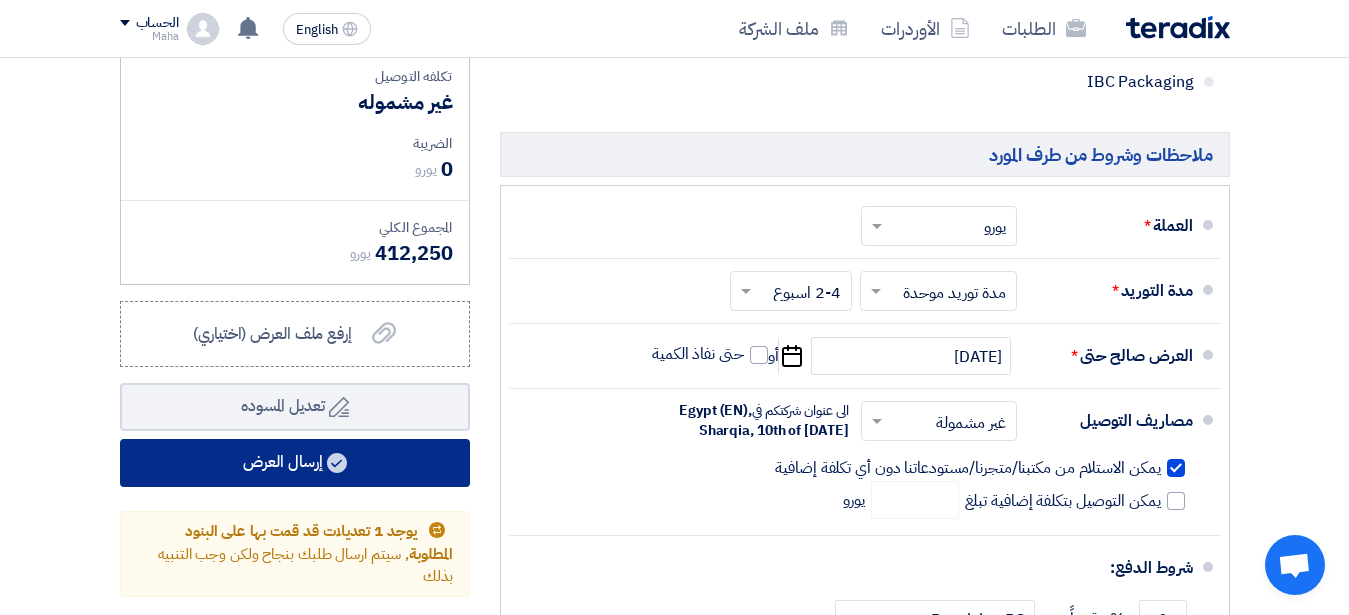 click on "إرسال العرض" 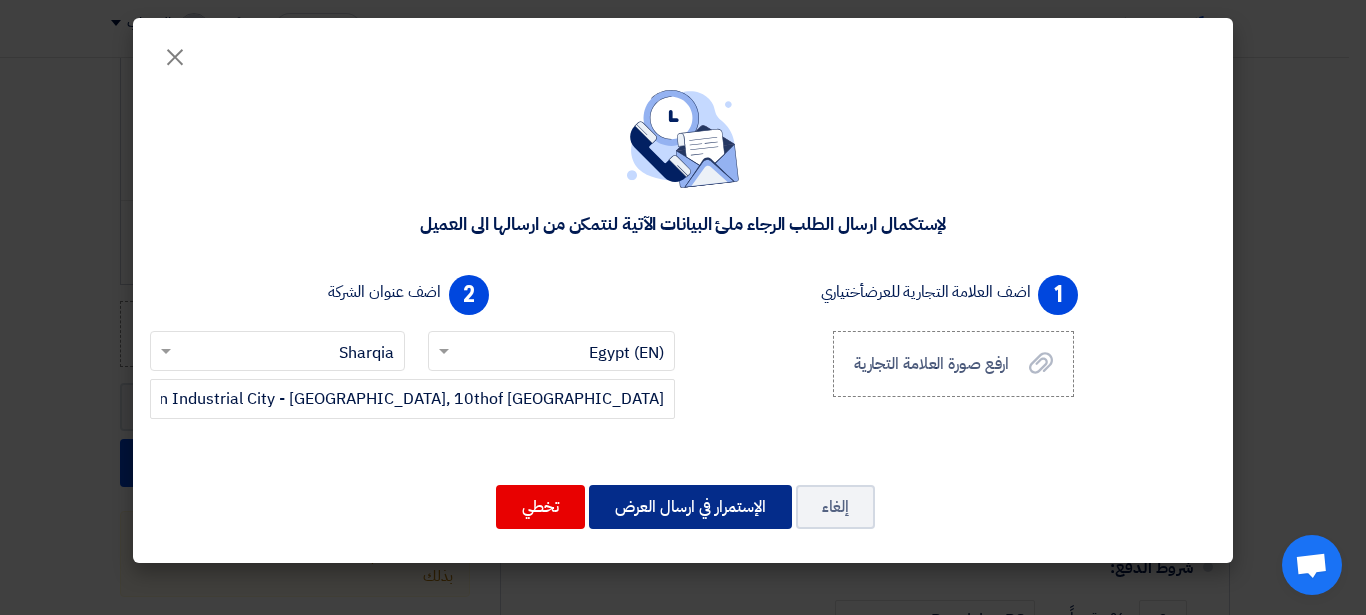 click on "الإستمرار في ارسال العرض" 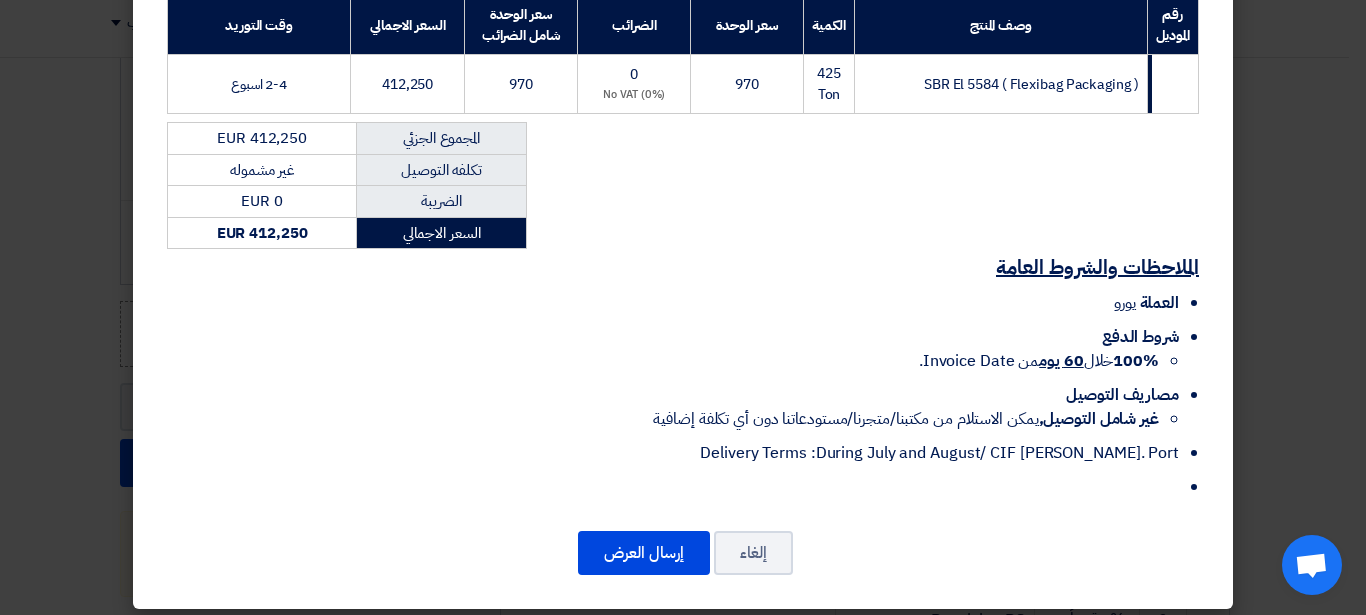 scroll, scrollTop: 325, scrollLeft: 0, axis: vertical 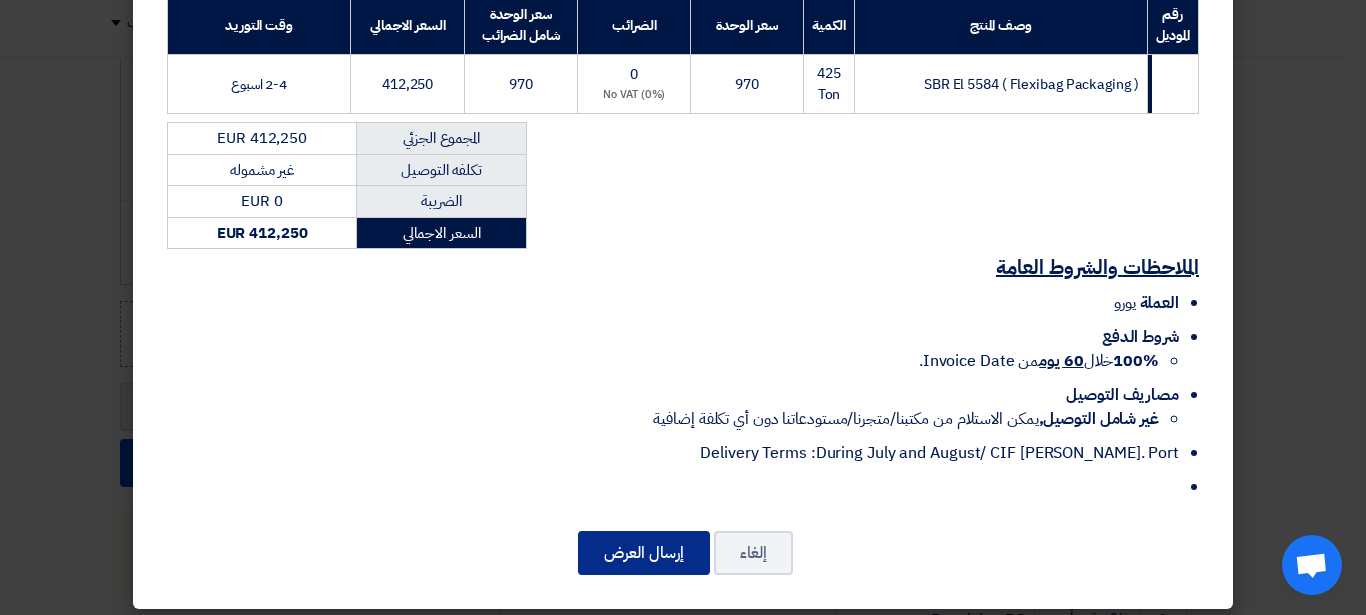click on "إرسال العرض" 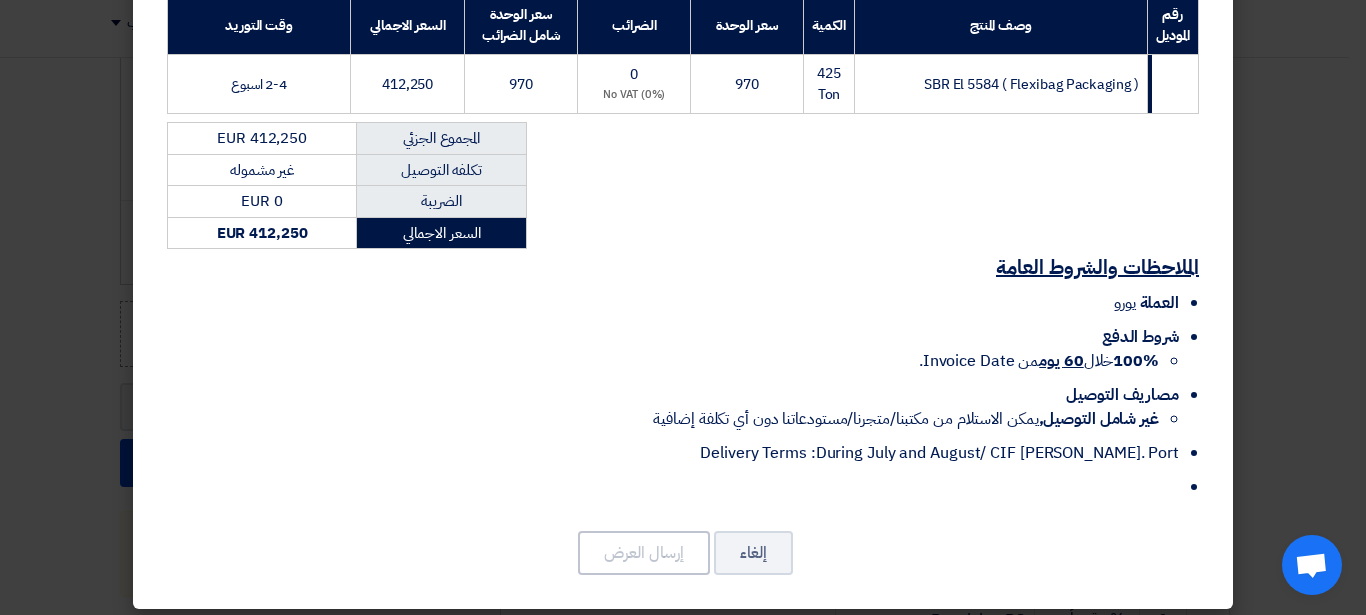 scroll, scrollTop: 202, scrollLeft: 0, axis: vertical 